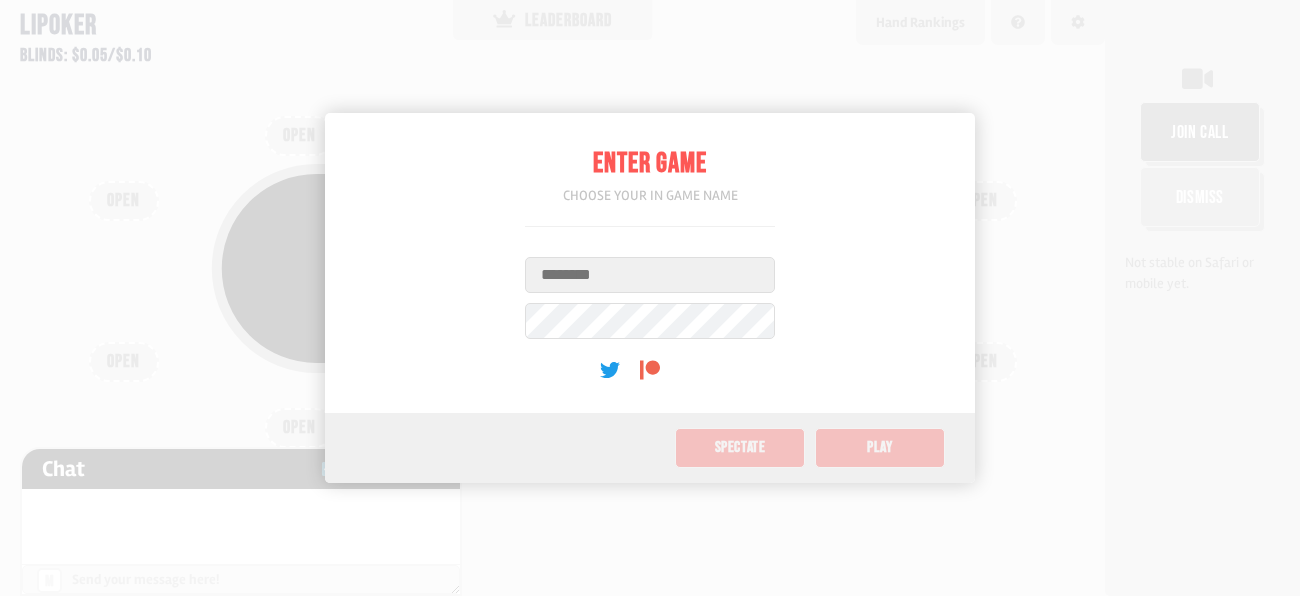 scroll, scrollTop: 0, scrollLeft: 0, axis: both 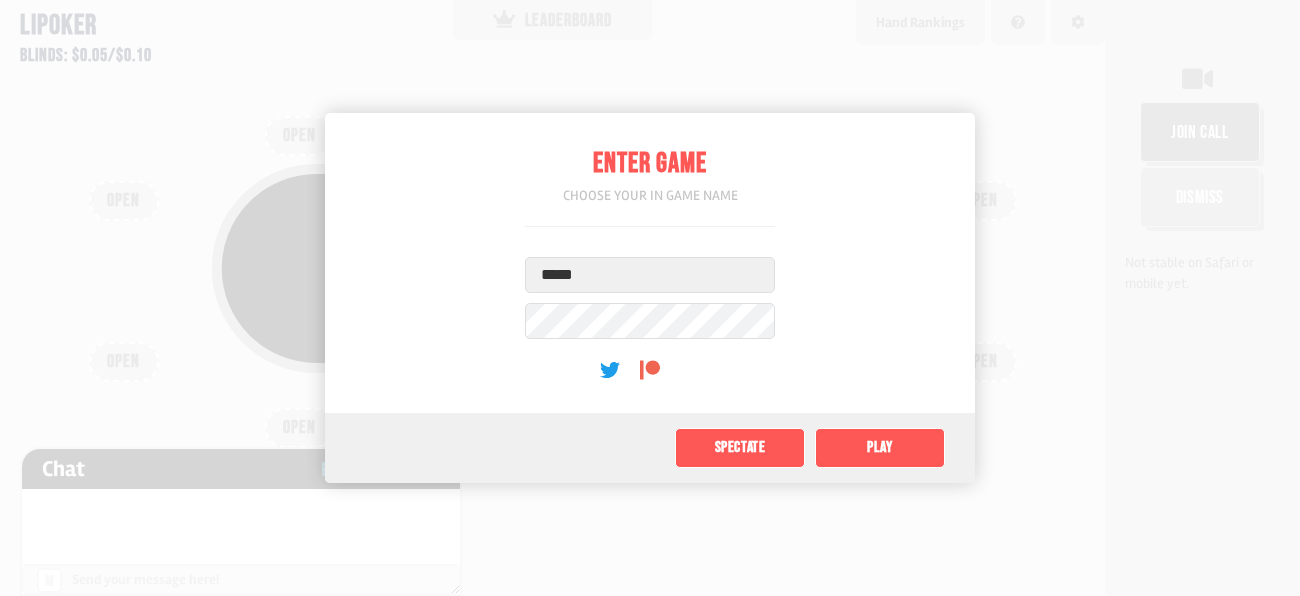 type on "******" 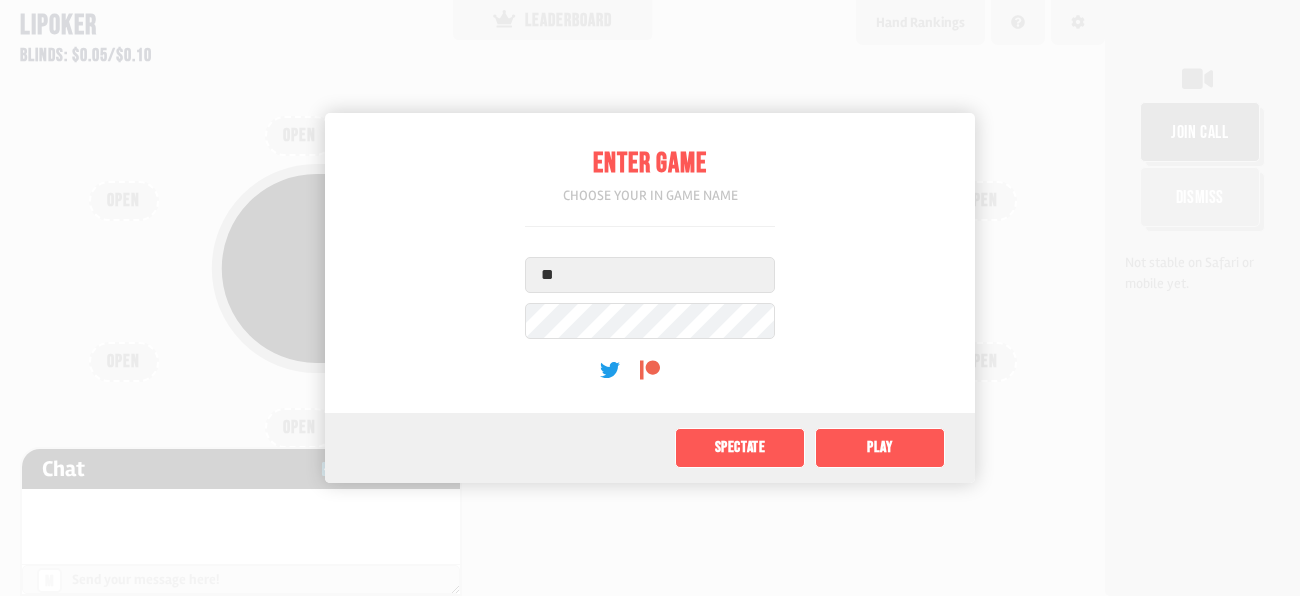 type on "*" 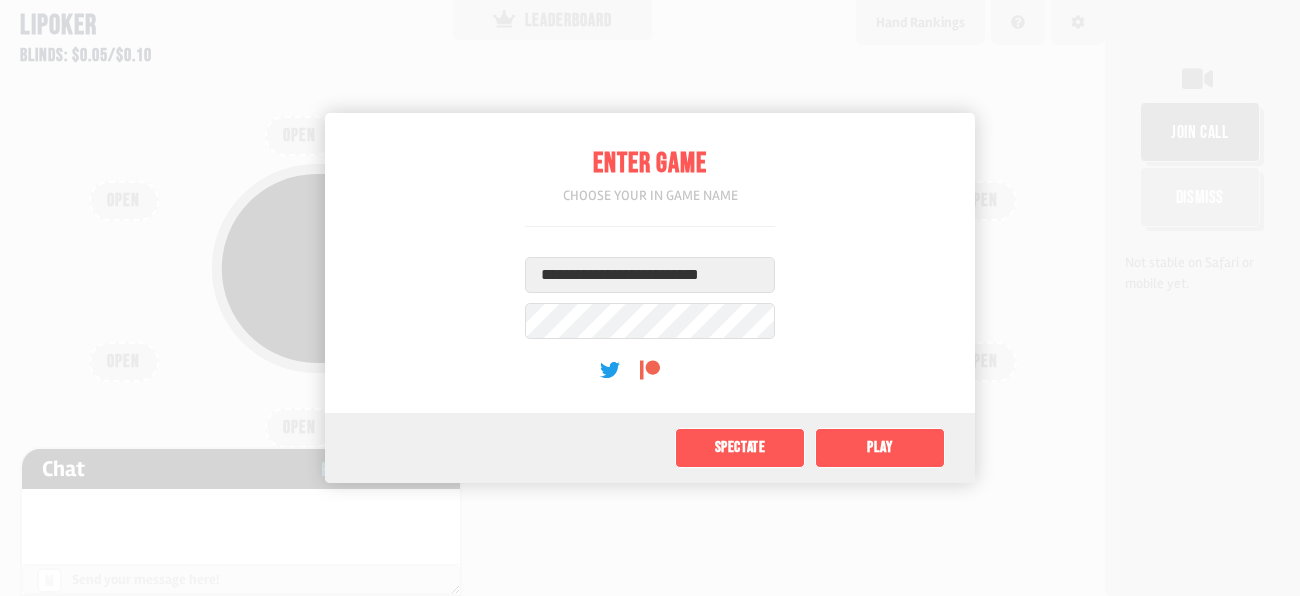 type on "**********" 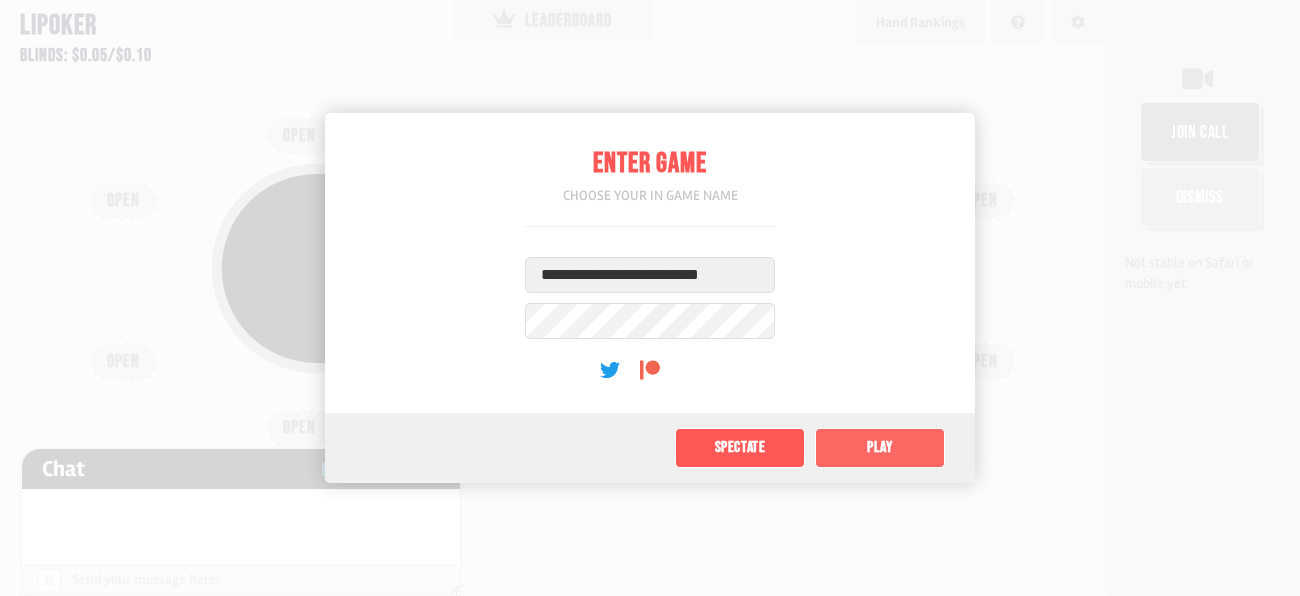 click on "Play" 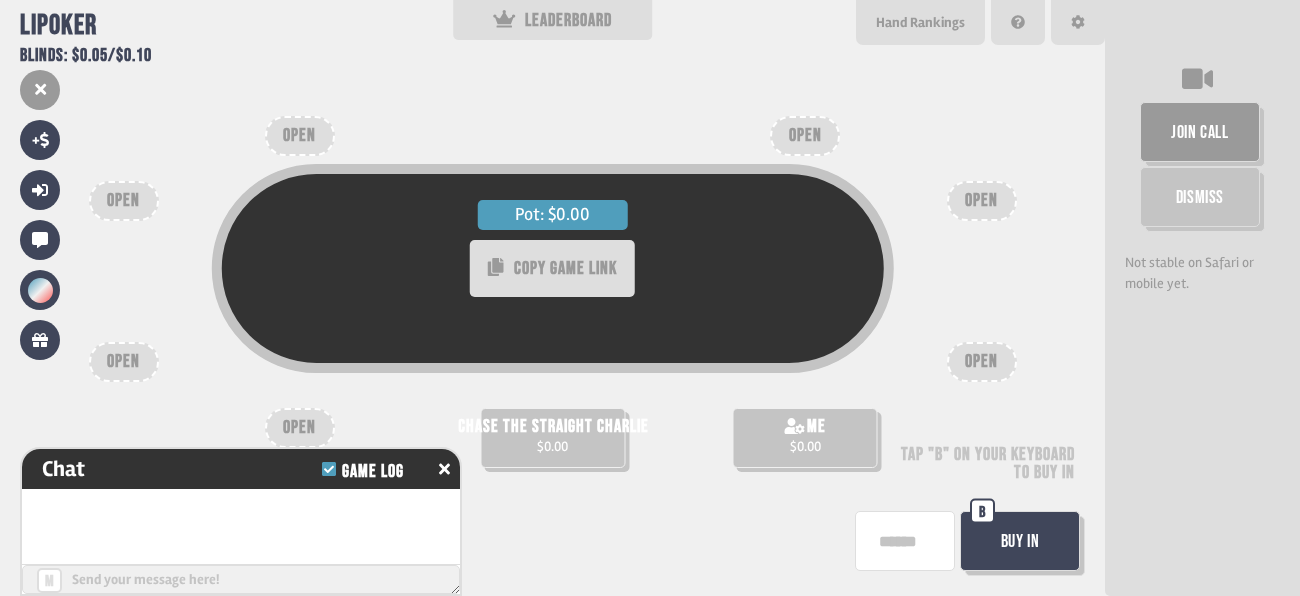 click on "chase the straight charlie" at bounding box center [553, 427] 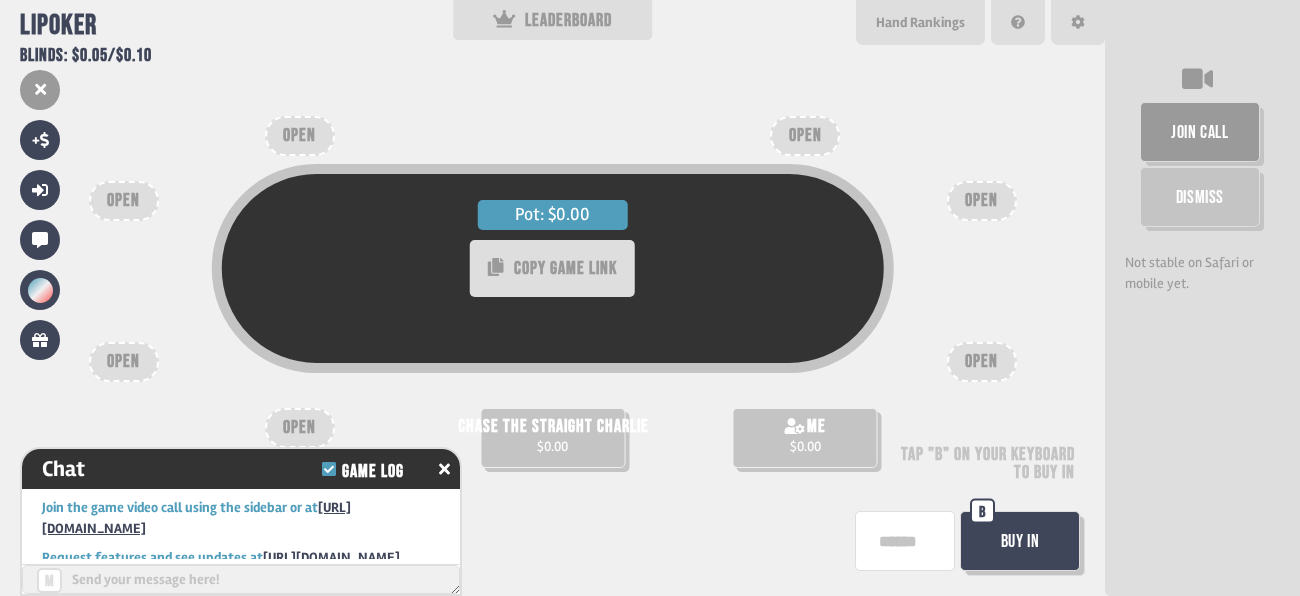 scroll, scrollTop: 78, scrollLeft: 0, axis: vertical 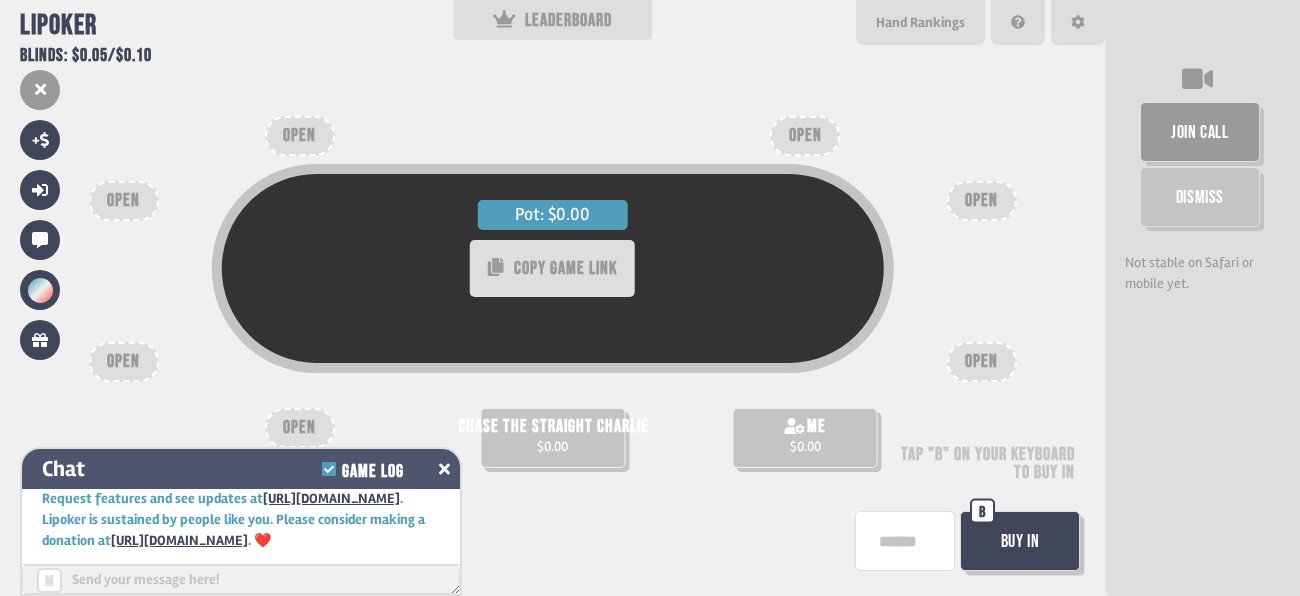 click 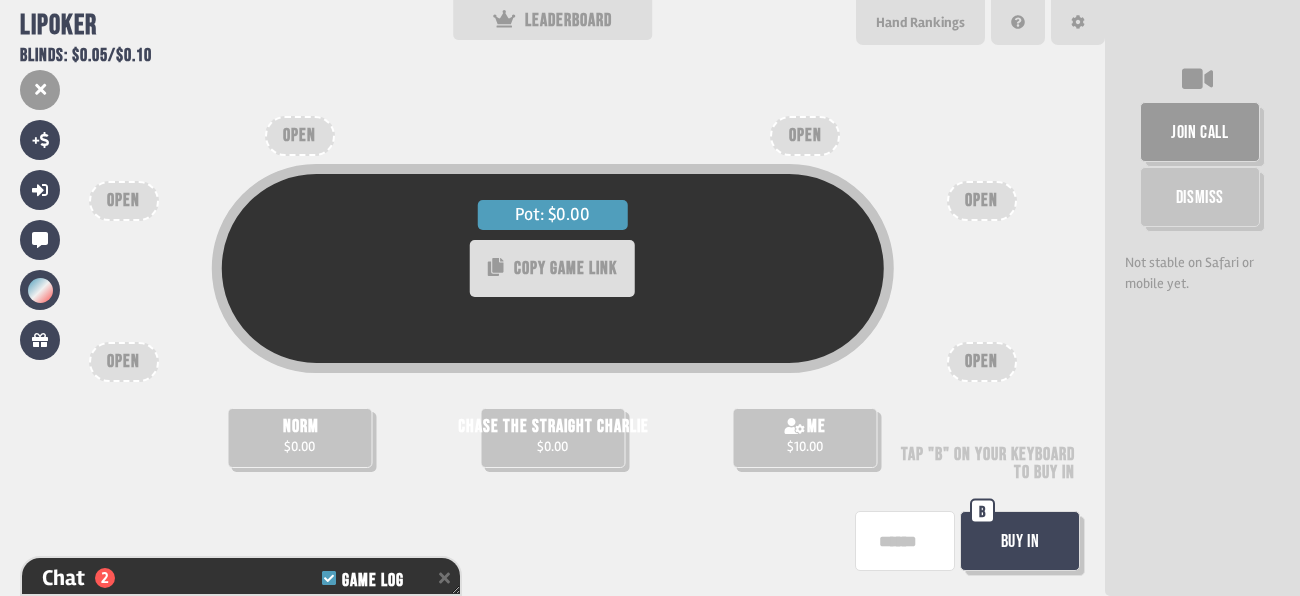click on "Buy In" at bounding box center (1020, 541) 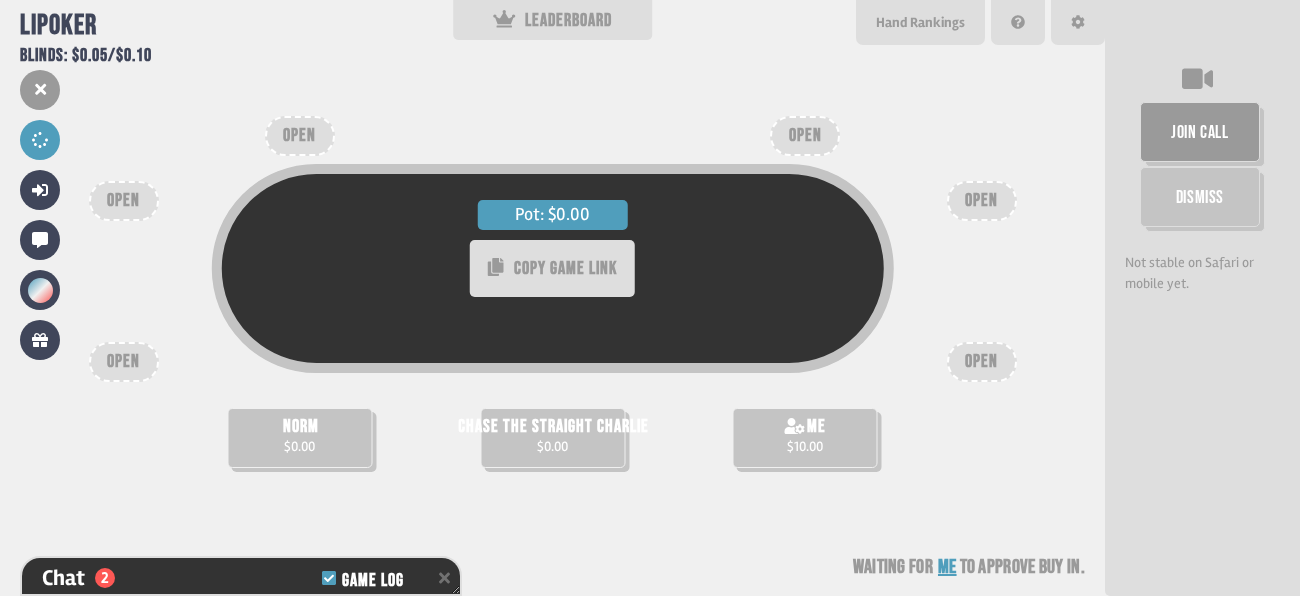 click at bounding box center [1205, 202] 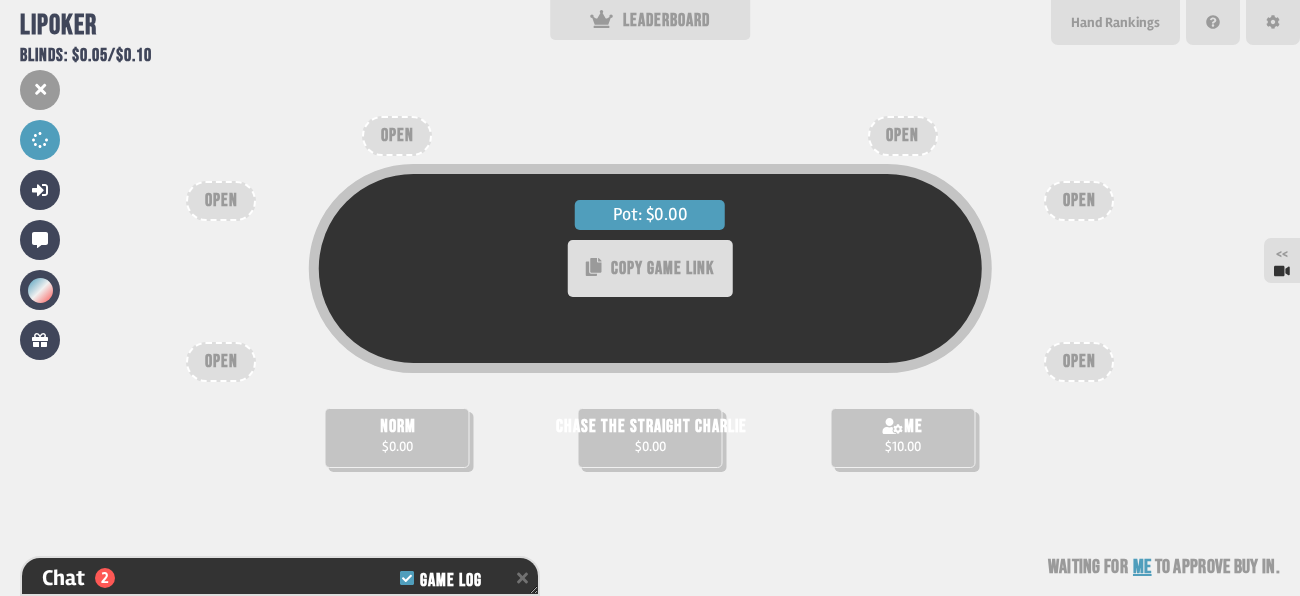 scroll, scrollTop: 58, scrollLeft: 0, axis: vertical 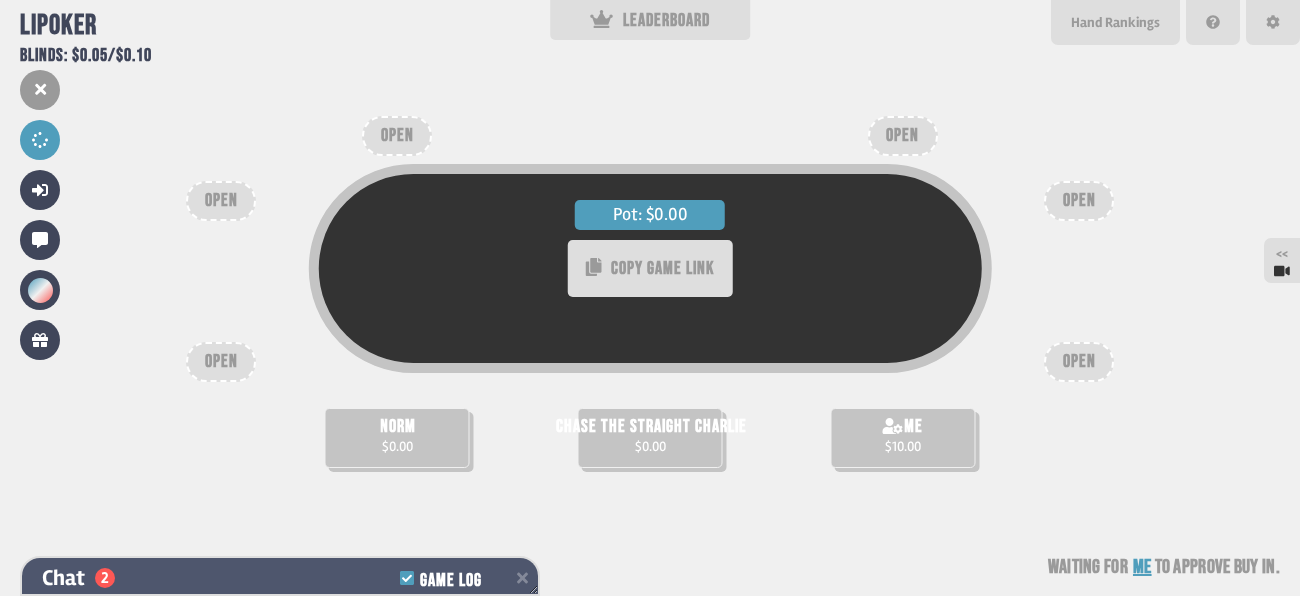 click on "Chat   2 Game Log" at bounding box center [280, 578] 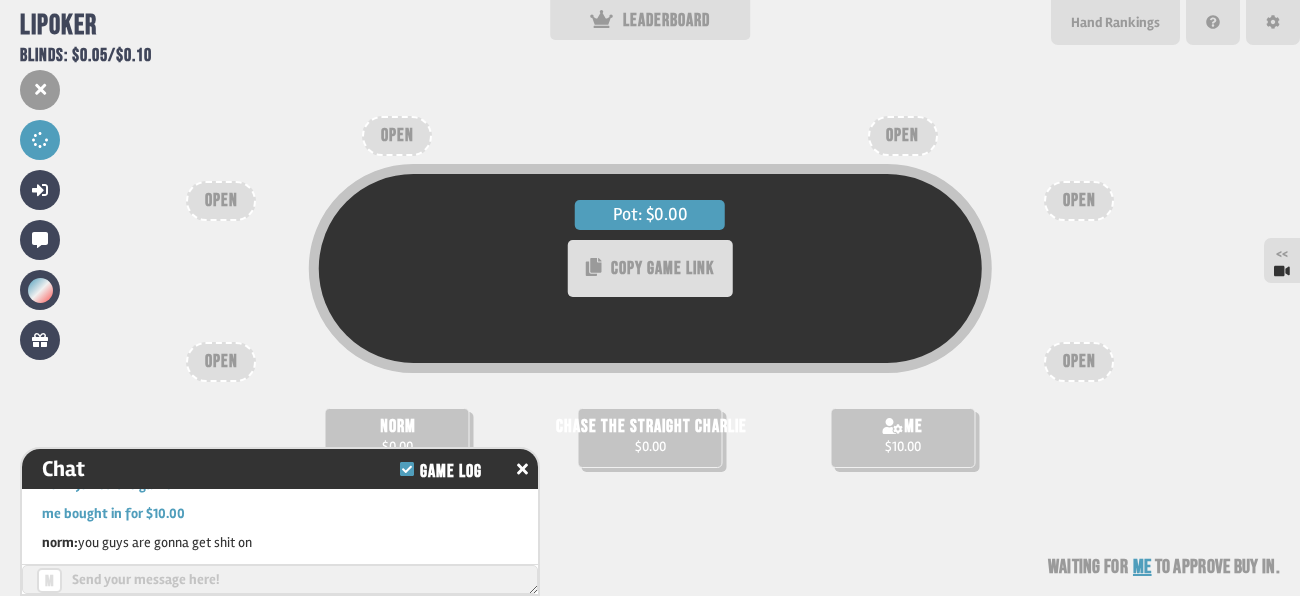 scroll, scrollTop: 145, scrollLeft: 0, axis: vertical 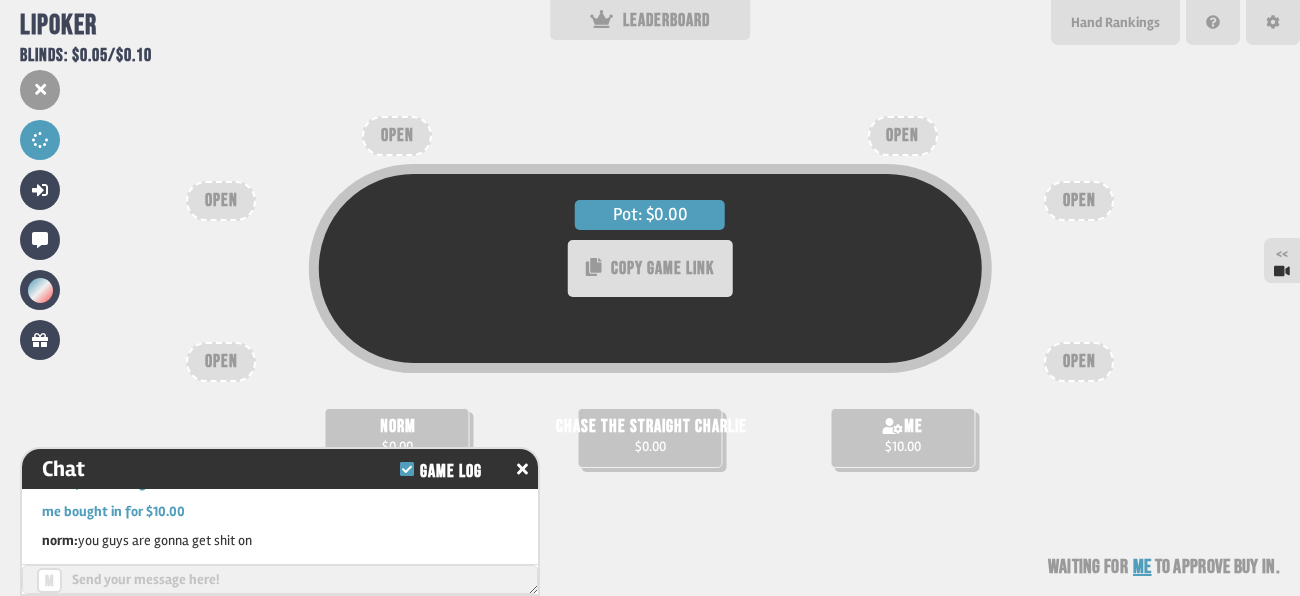 click at bounding box center (280, 579) 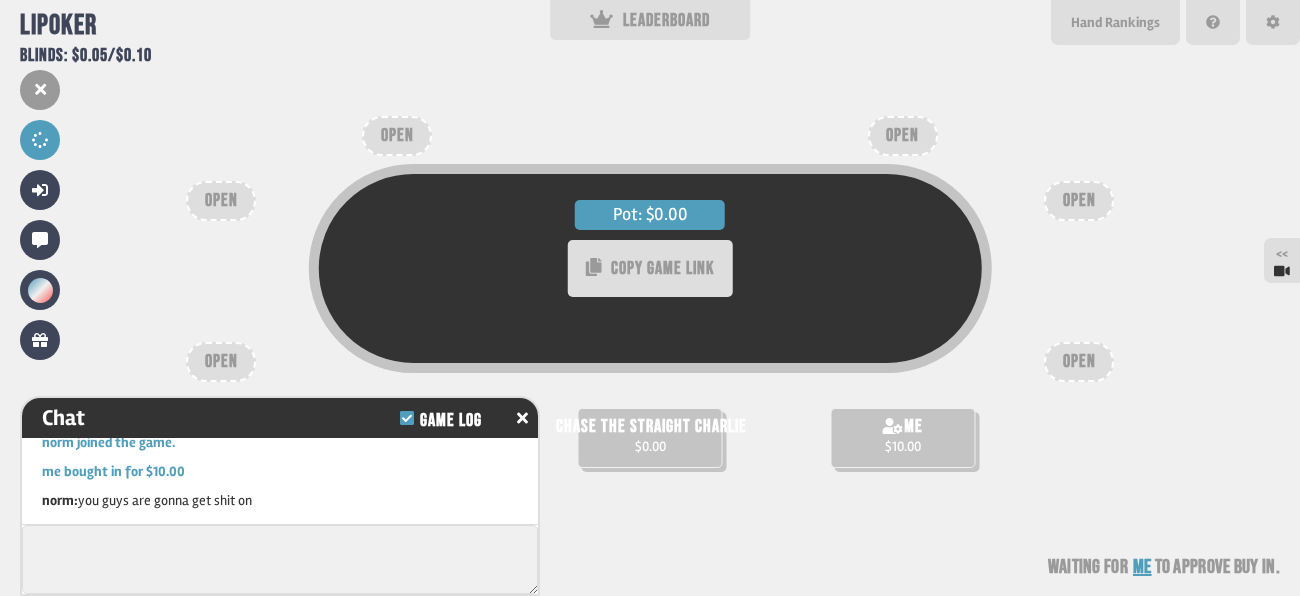 scroll, scrollTop: 135, scrollLeft: 0, axis: vertical 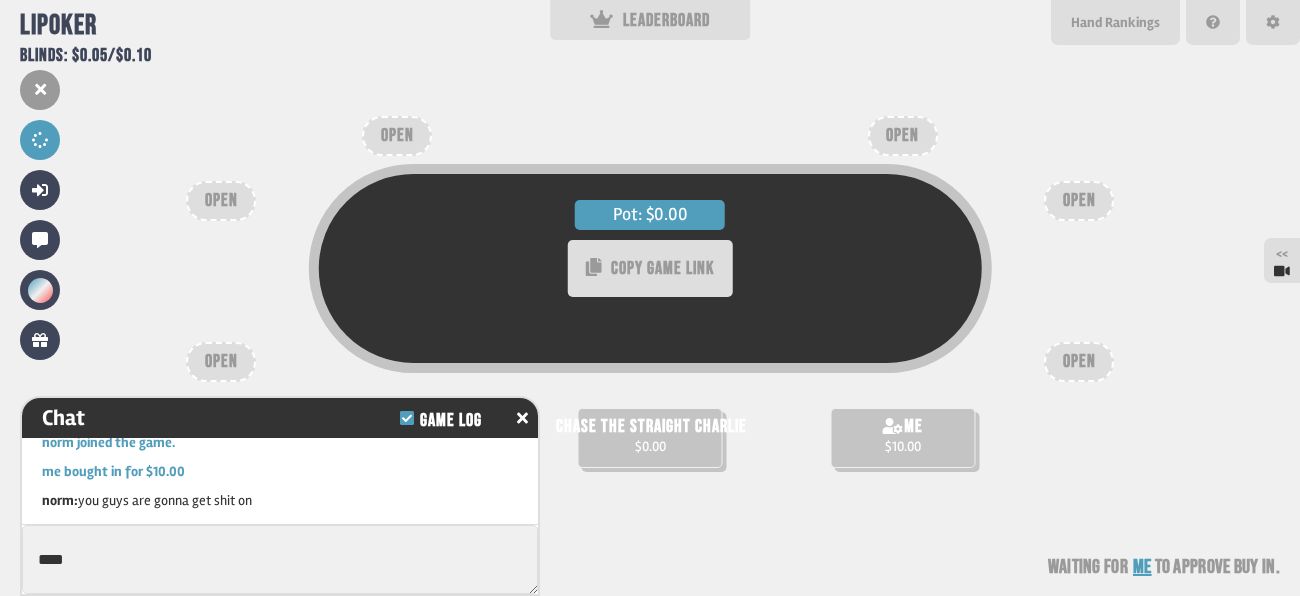 type on "****" 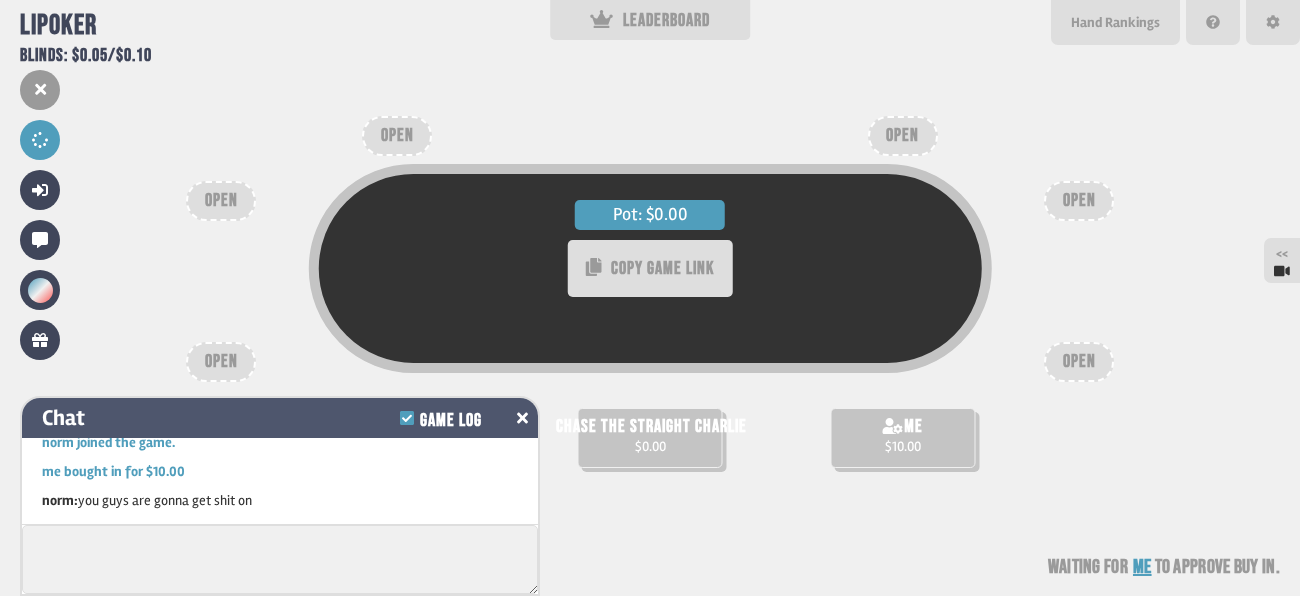 scroll, scrollTop: 145, scrollLeft: 0, axis: vertical 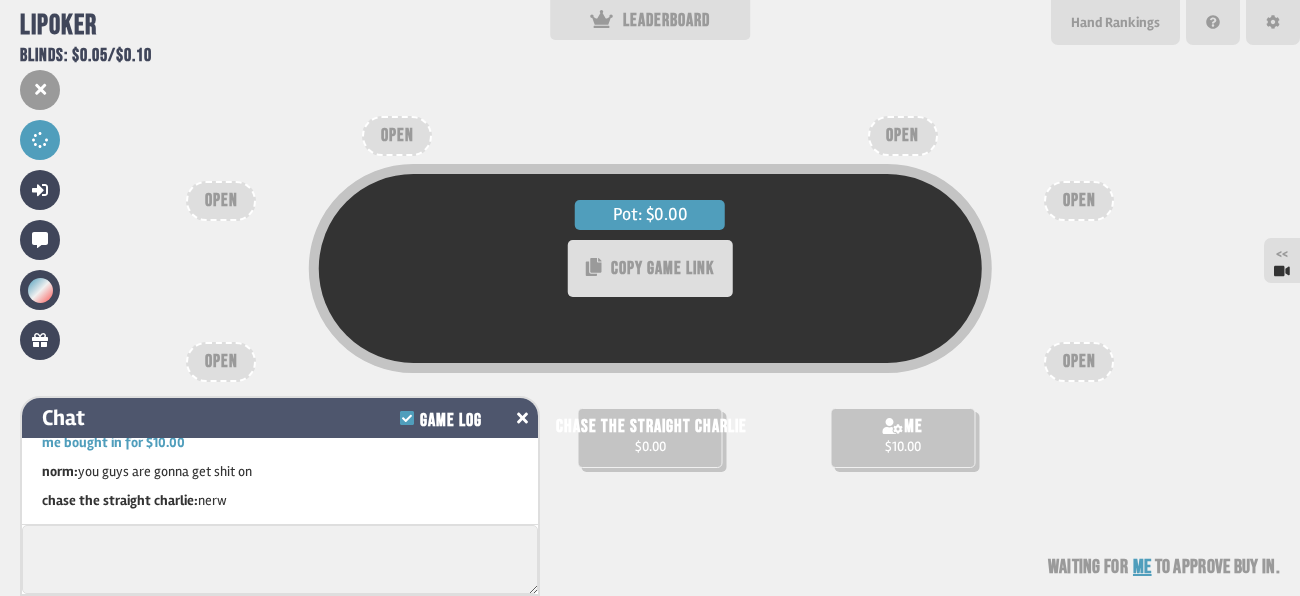 click 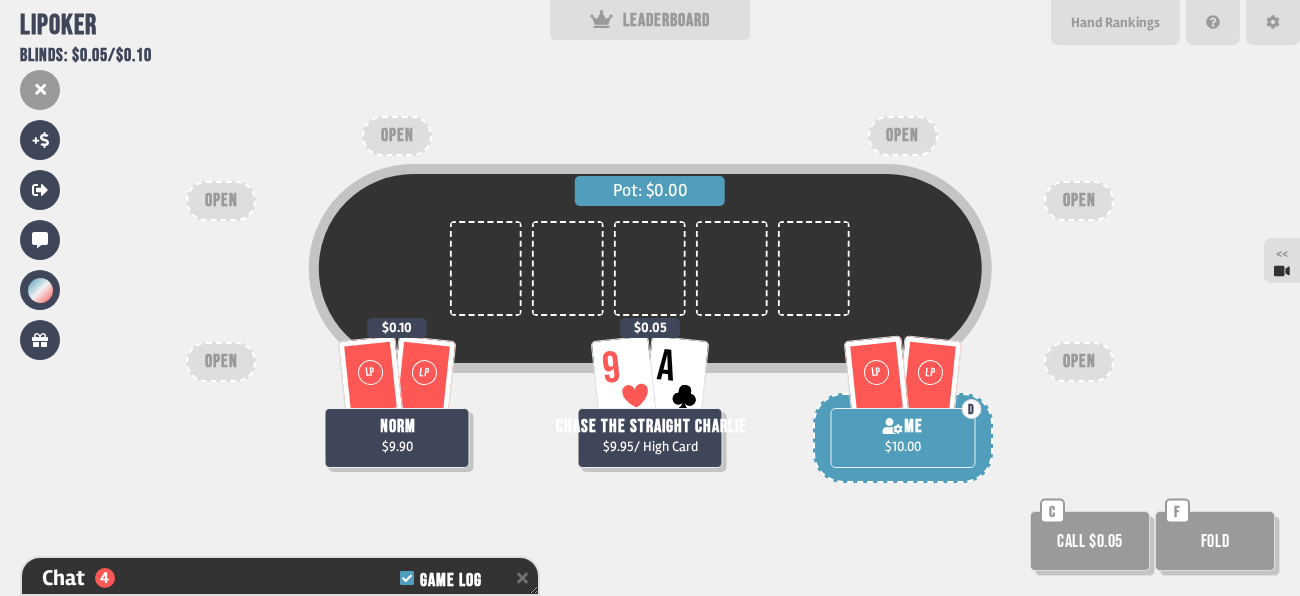scroll, scrollTop: 98, scrollLeft: 0, axis: vertical 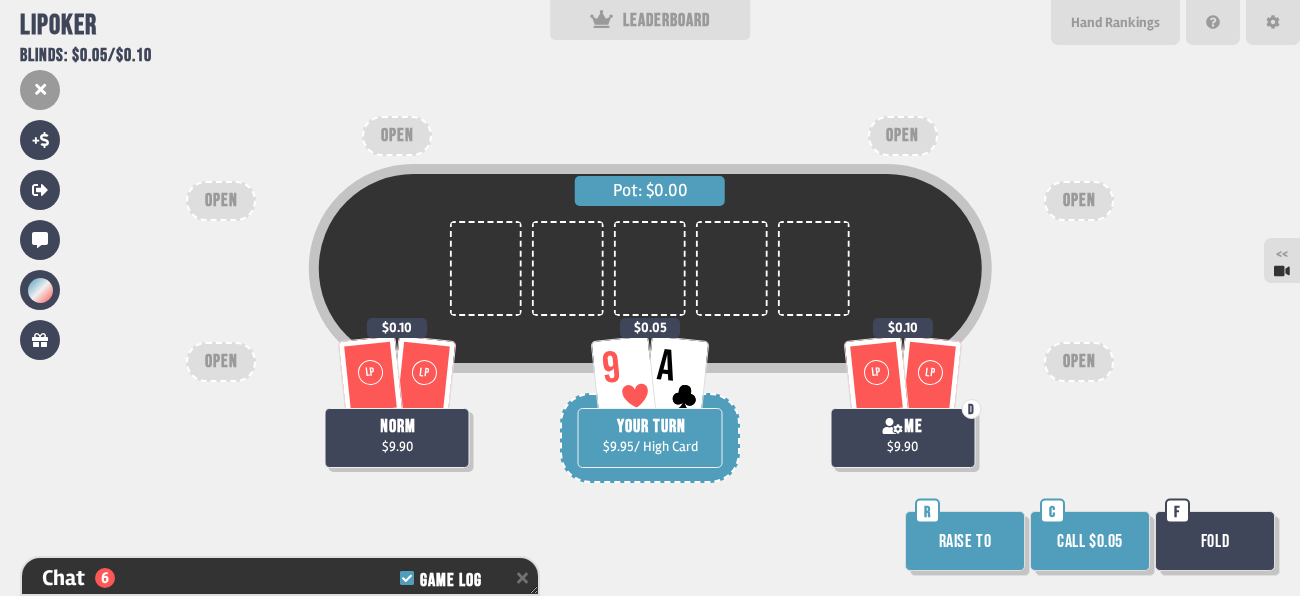 click on "Call $0.05" at bounding box center [1090, 541] 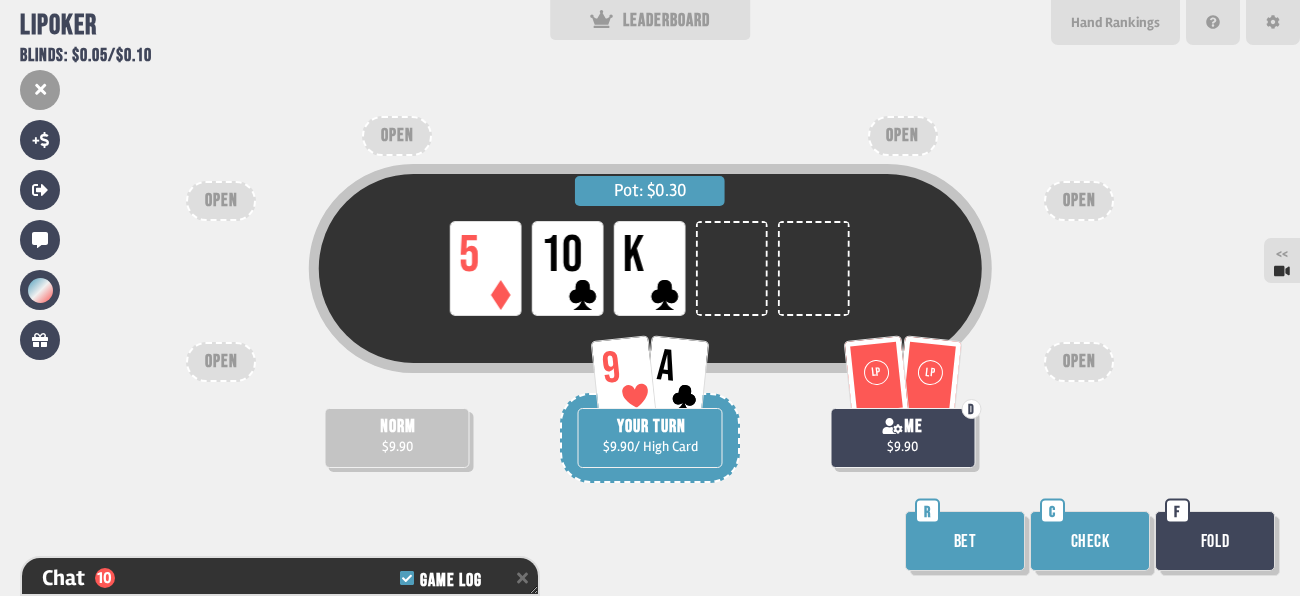 click on "Check" at bounding box center [1090, 541] 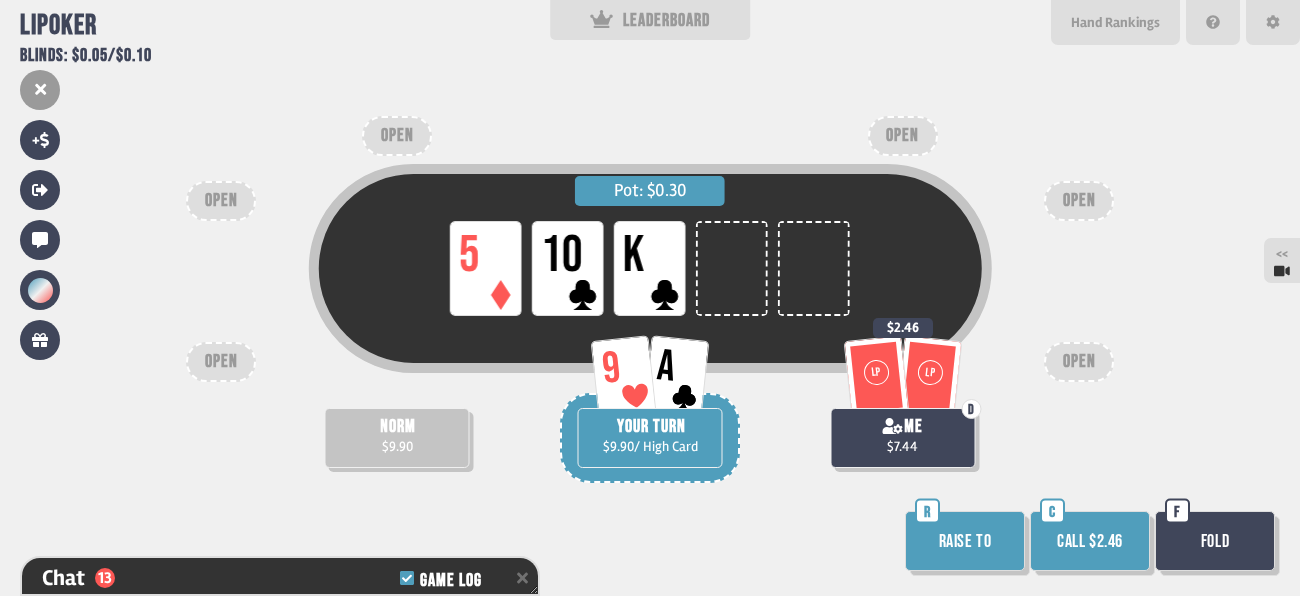 click on "Call $2.46" at bounding box center [1090, 541] 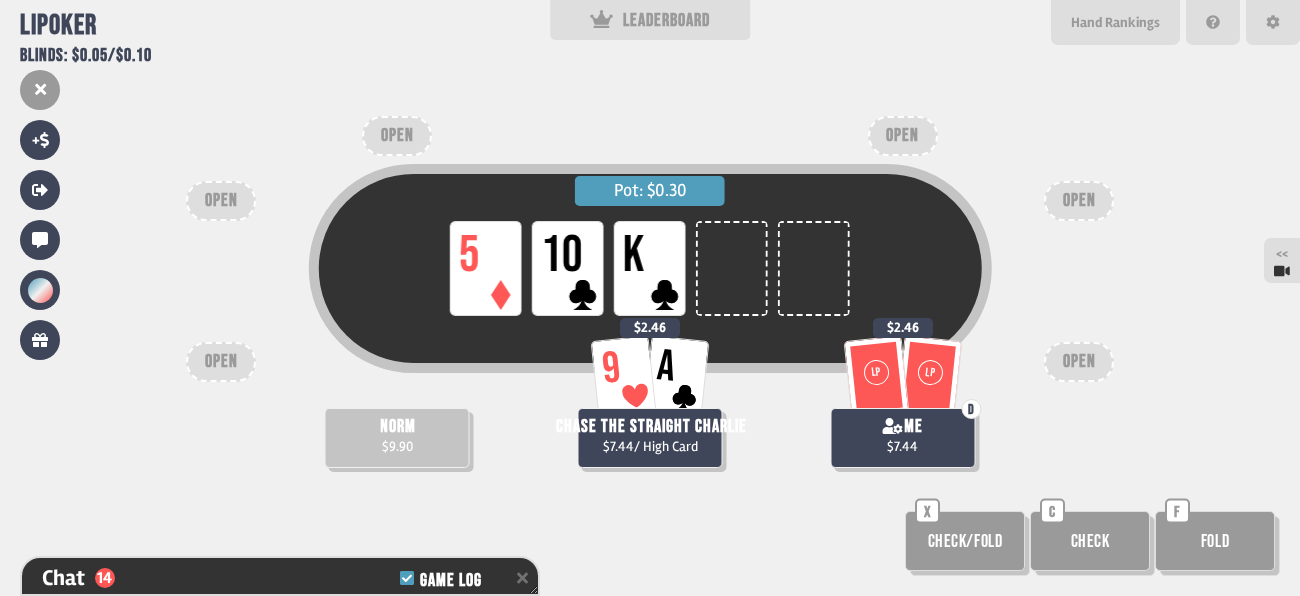 click on "C" at bounding box center (1052, 512) 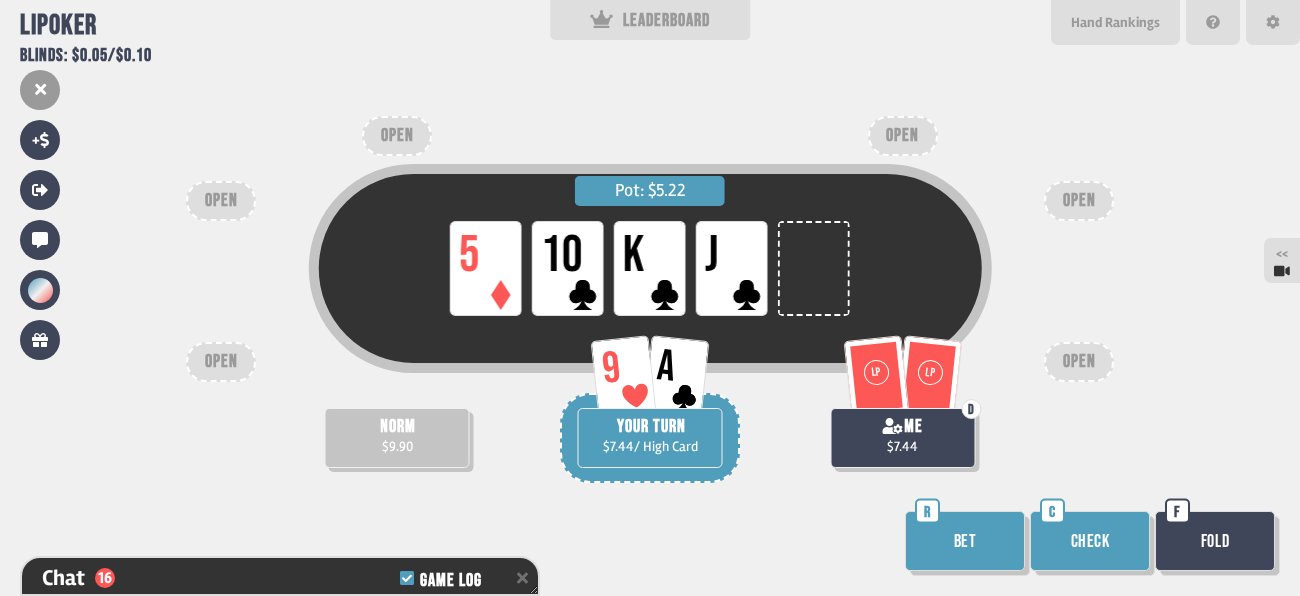 click on "Bet" at bounding box center (965, 541) 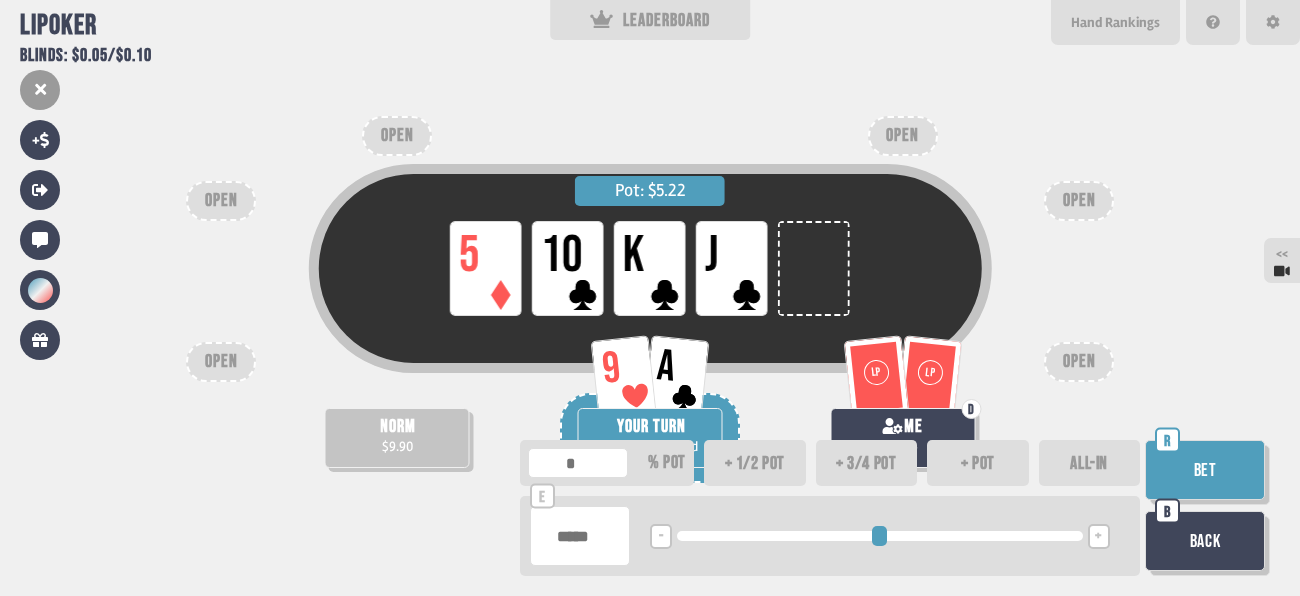 click on "ALL-IN" at bounding box center [1090, 463] 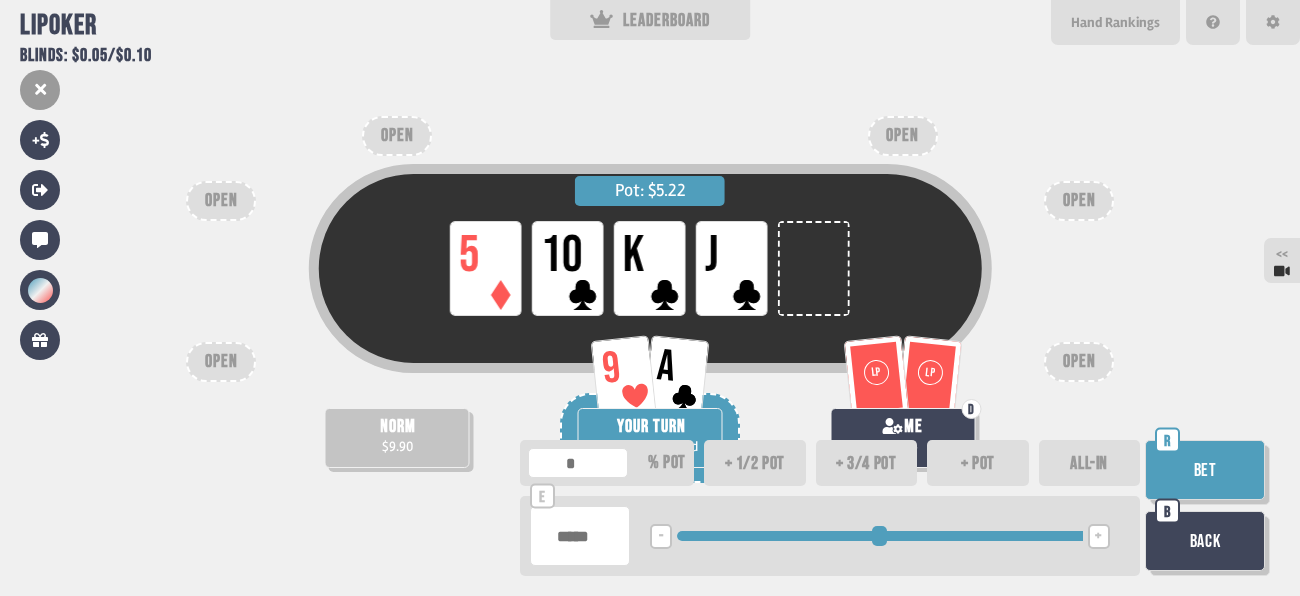 click on "Bet" at bounding box center (1205, 470) 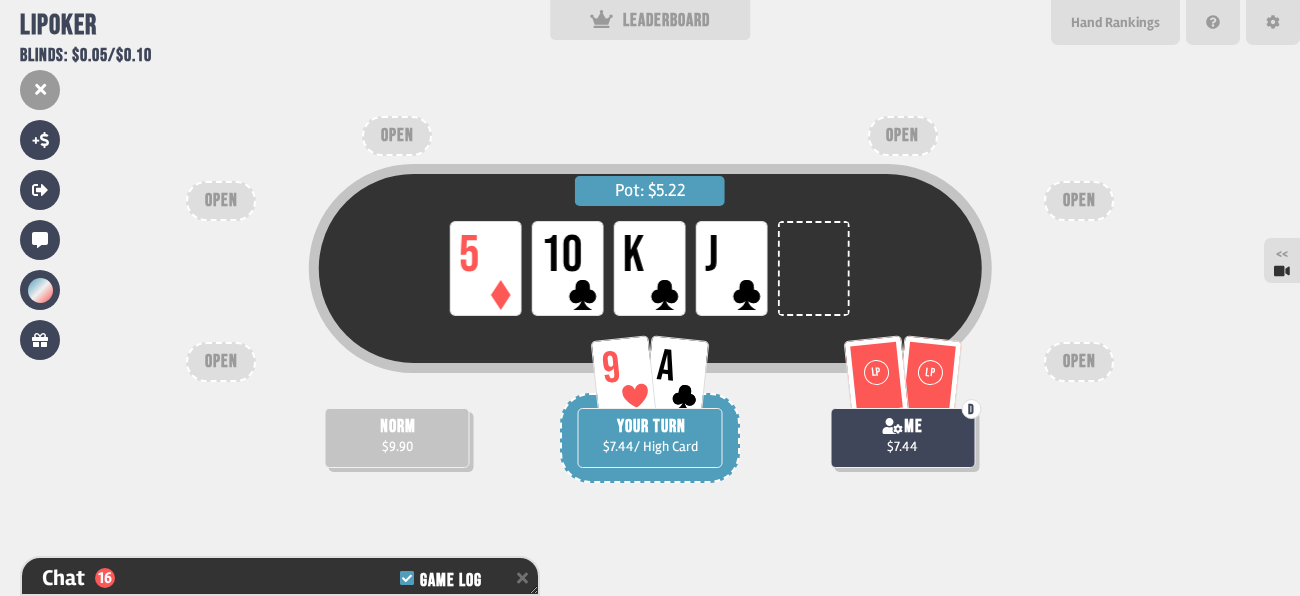 scroll, scrollTop: 708, scrollLeft: 0, axis: vertical 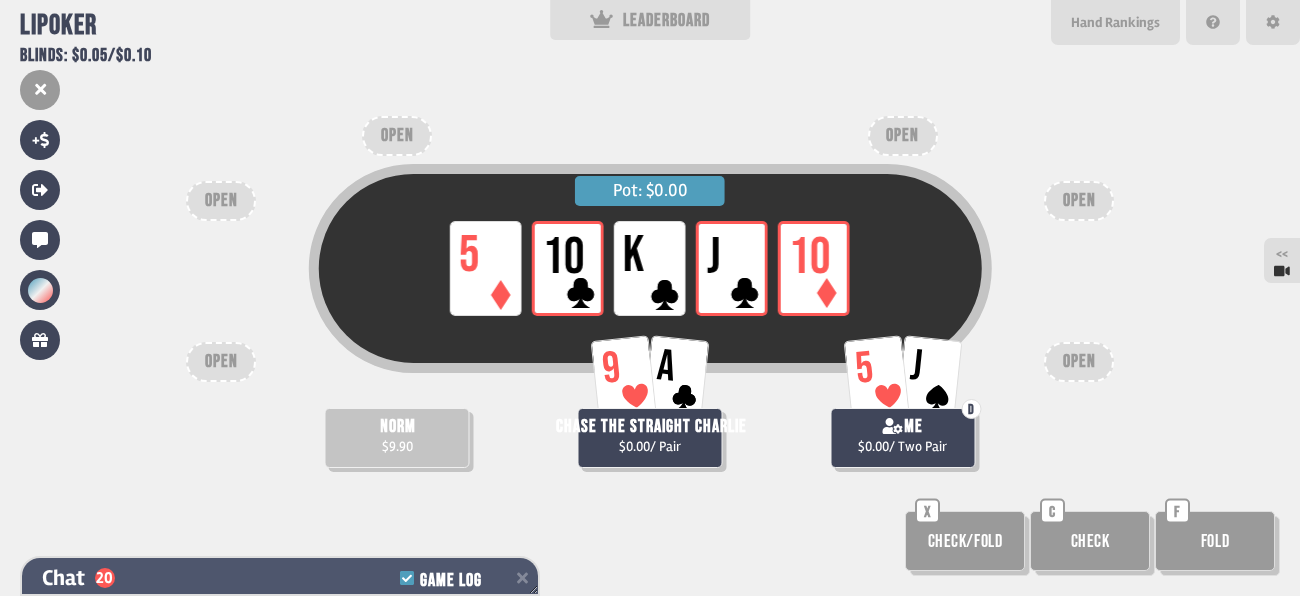 click 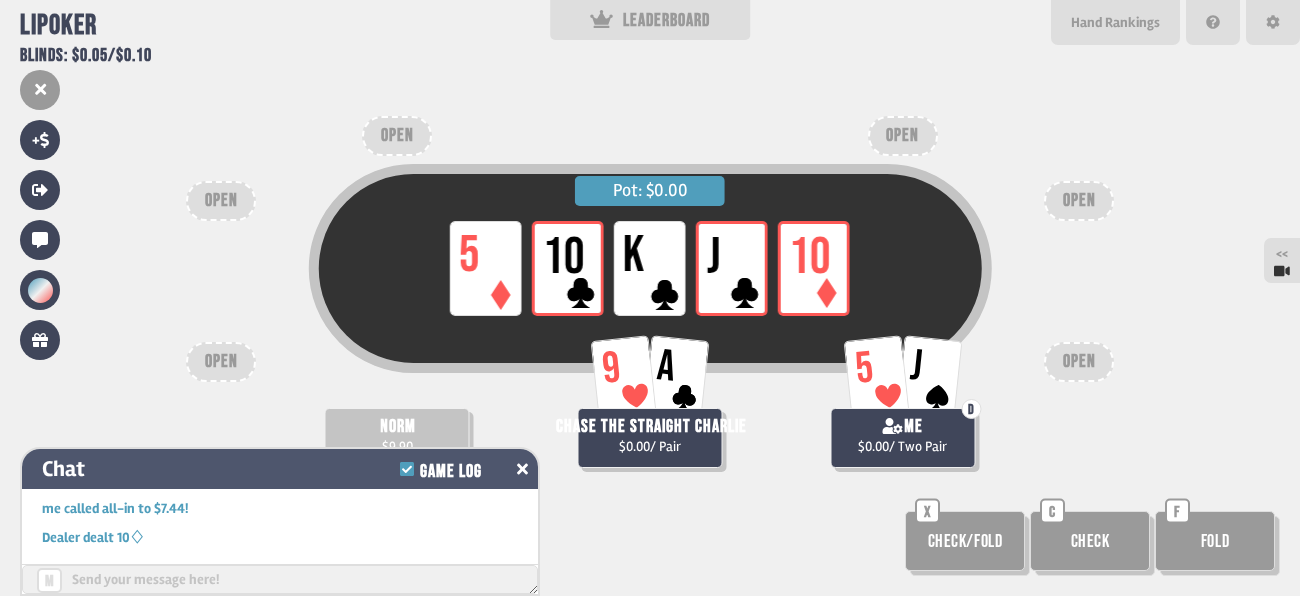 click 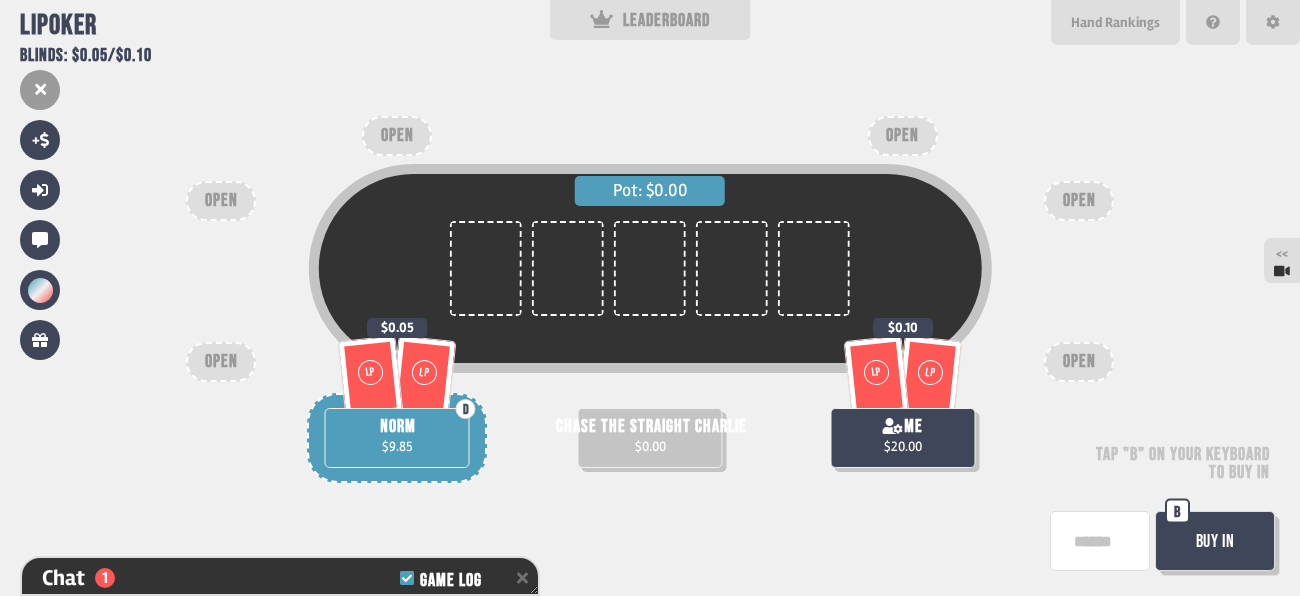 scroll, scrollTop: 99, scrollLeft: 0, axis: vertical 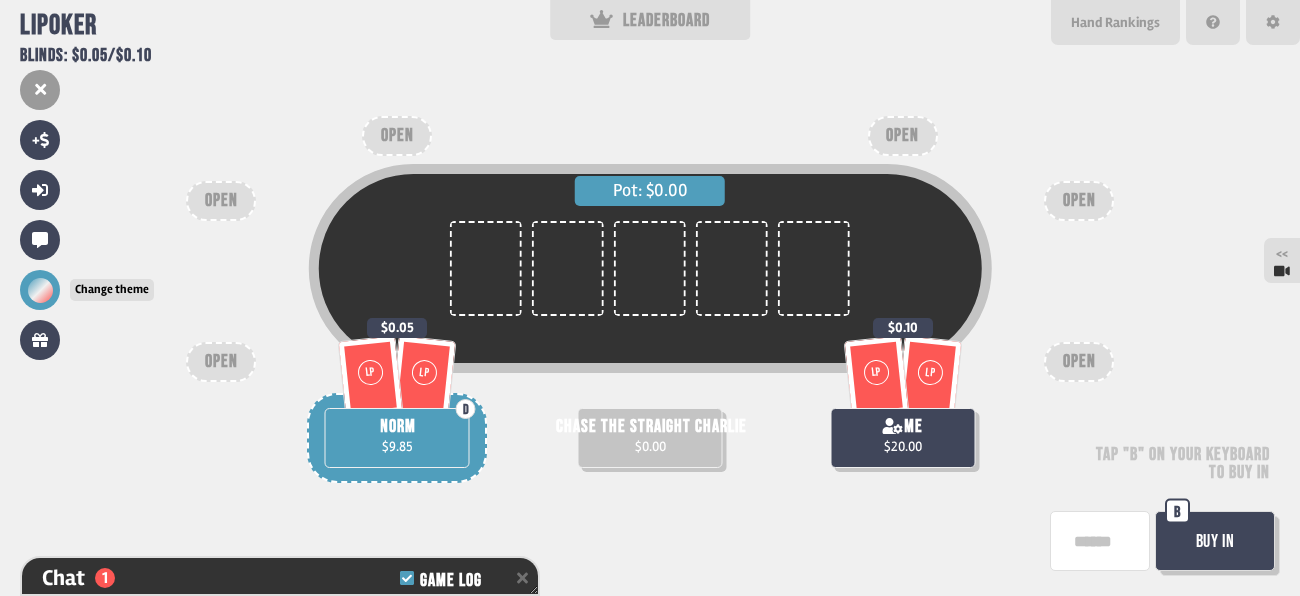 click at bounding box center (40, 290) 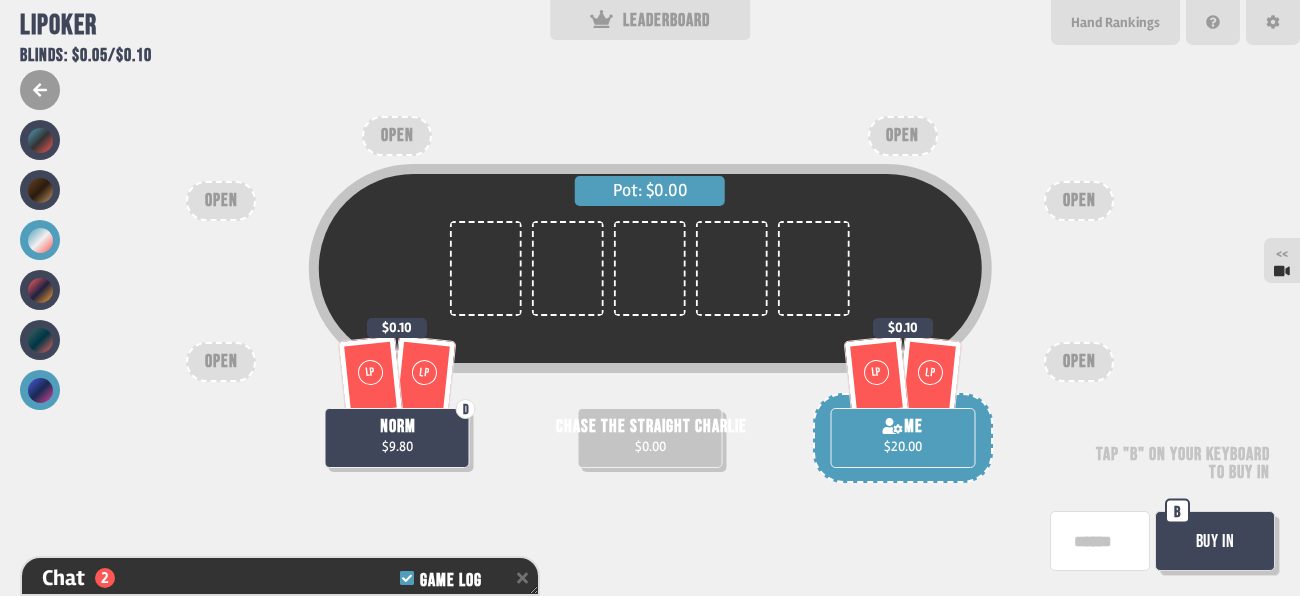 click at bounding box center [40, 390] 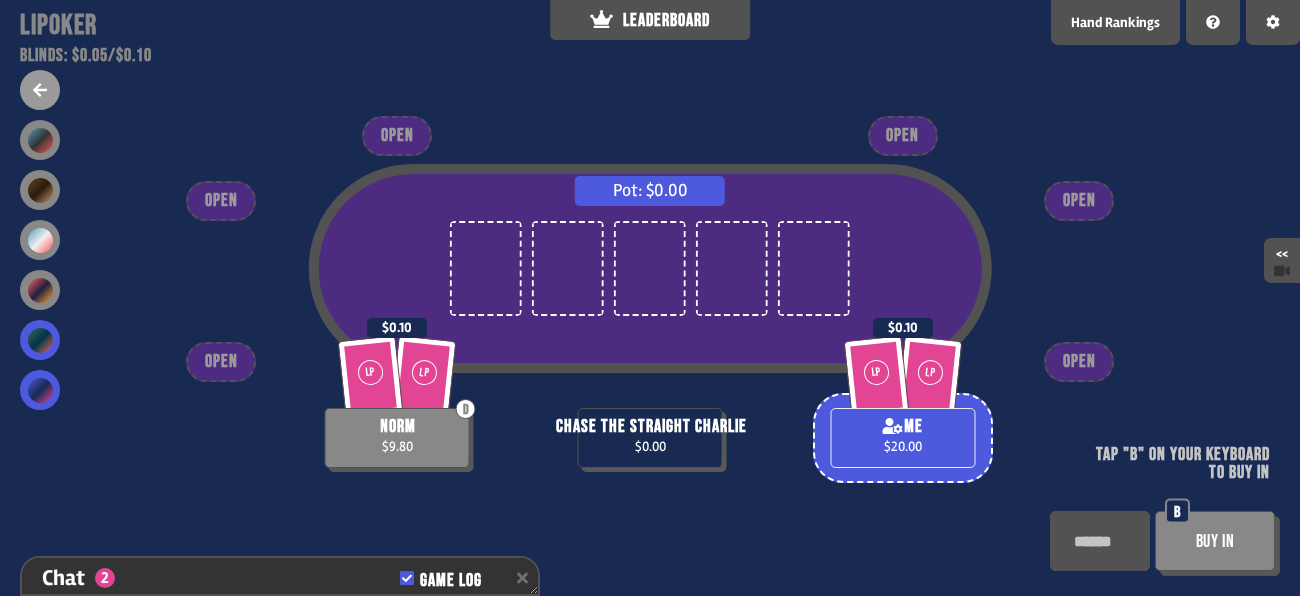 click at bounding box center (40, 340) 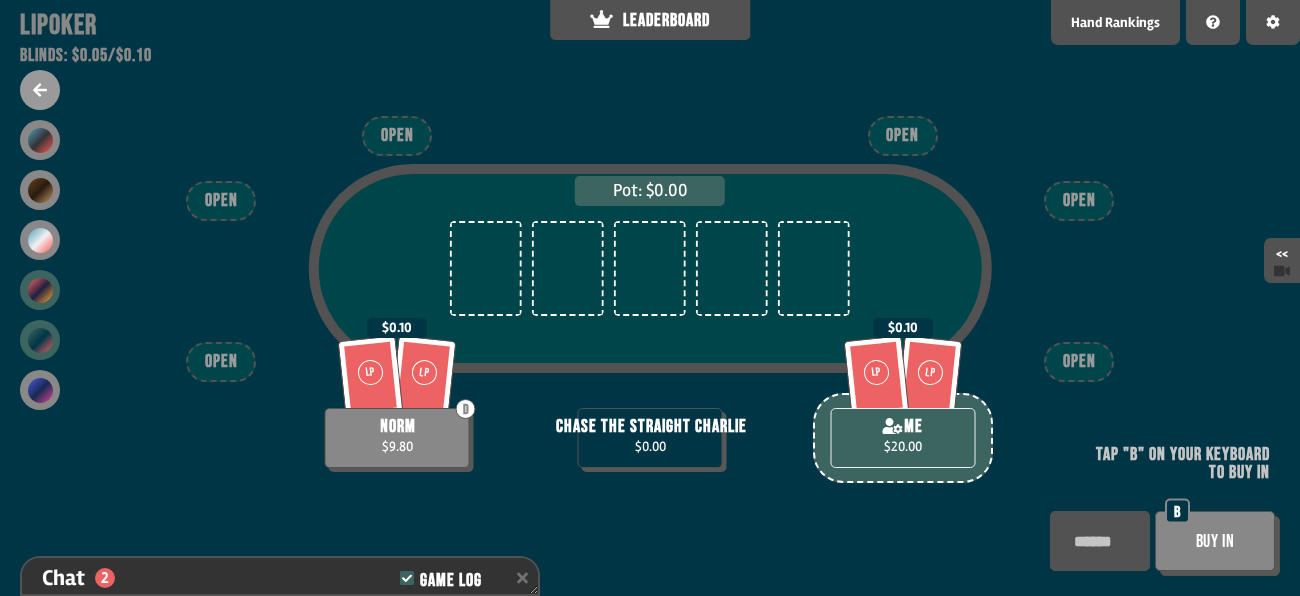 click at bounding box center (40, 290) 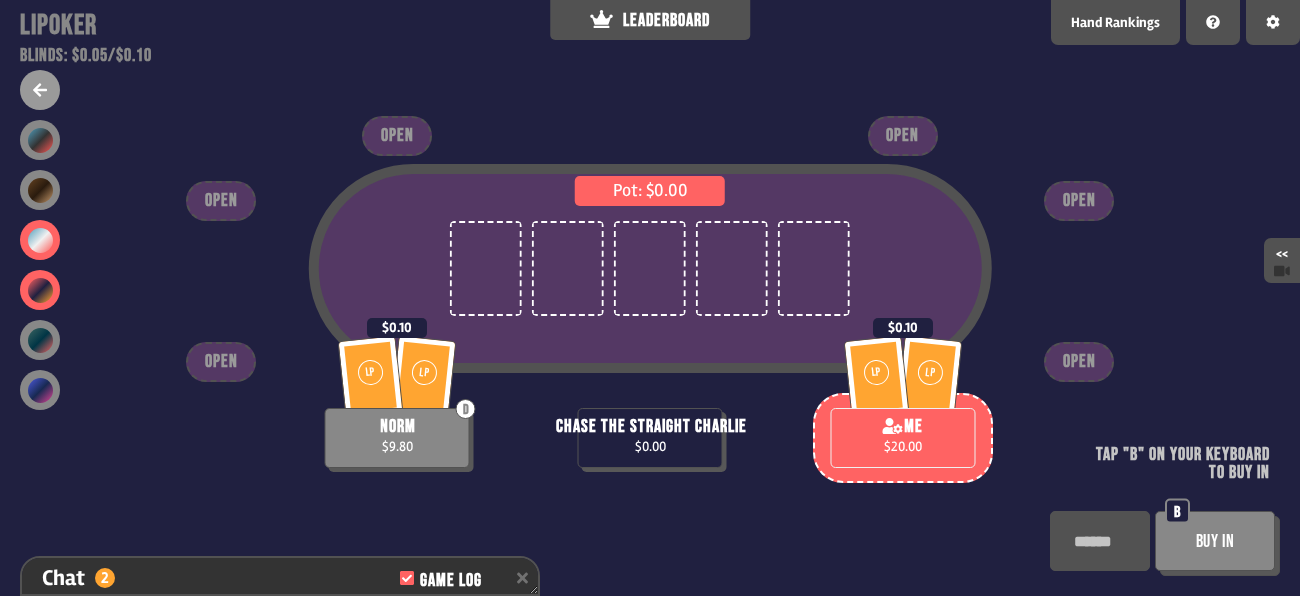 click at bounding box center [40, 240] 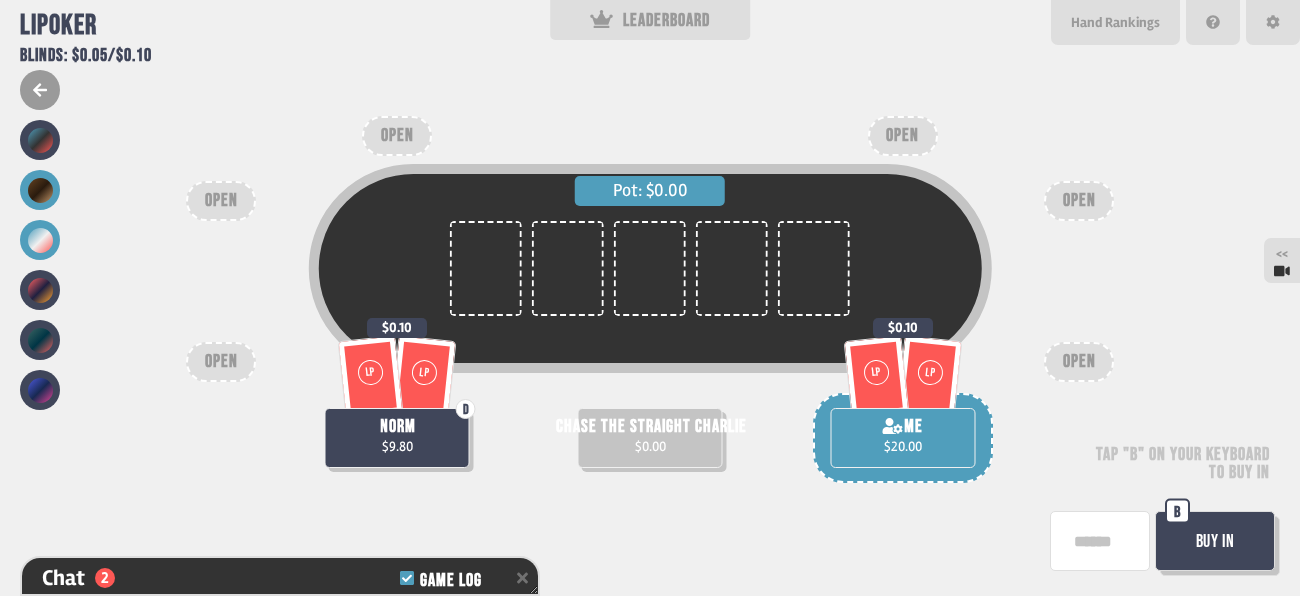 click at bounding box center [40, 190] 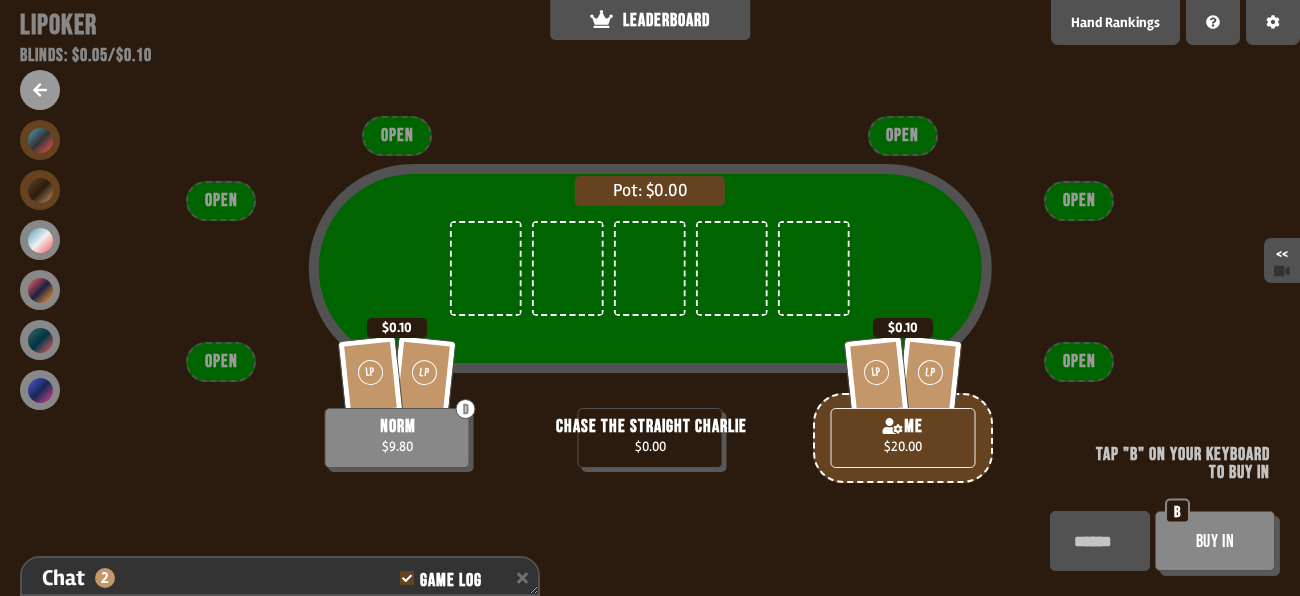 click at bounding box center (40, 140) 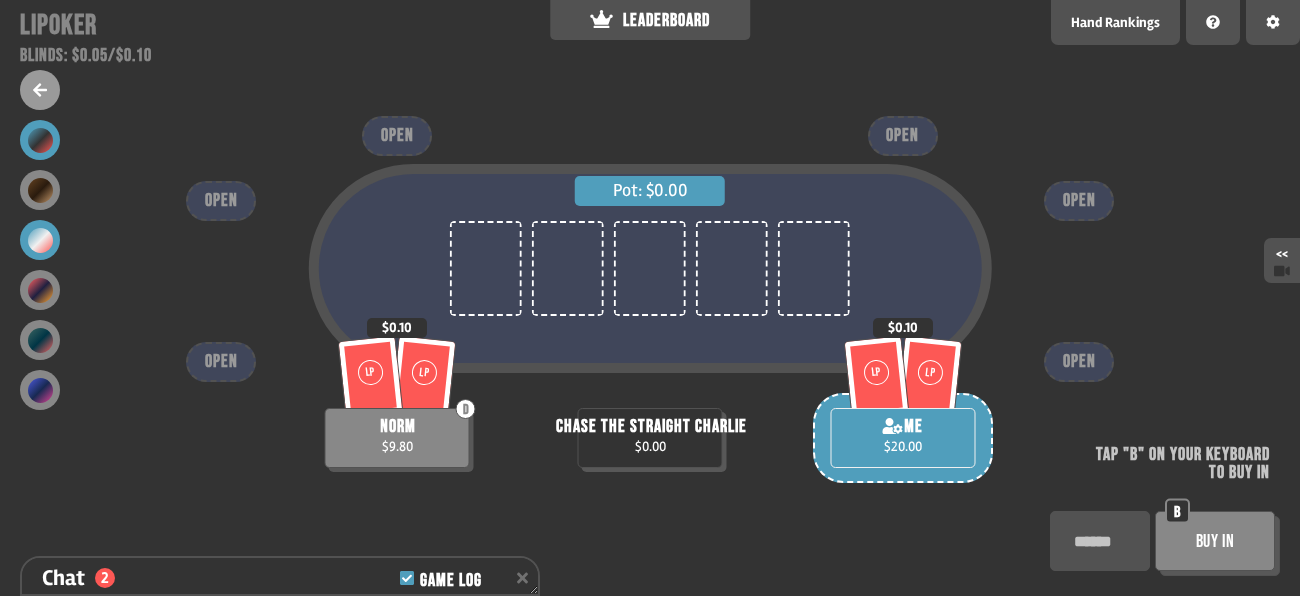 click at bounding box center [40, 240] 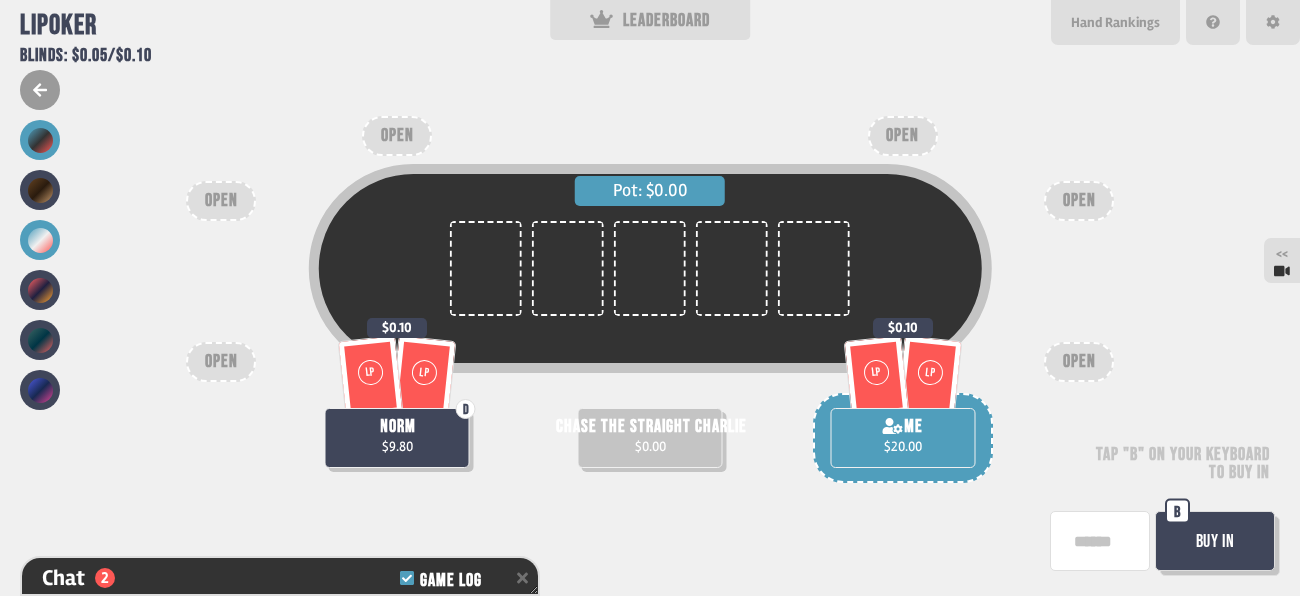 click at bounding box center [40, 140] 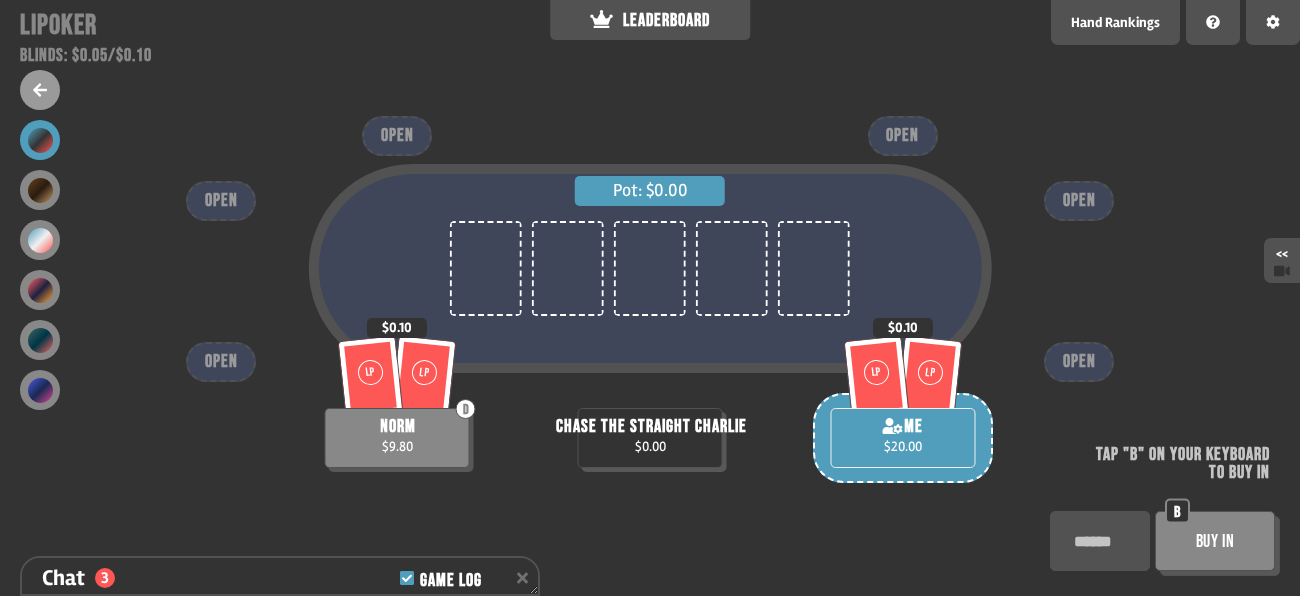 click 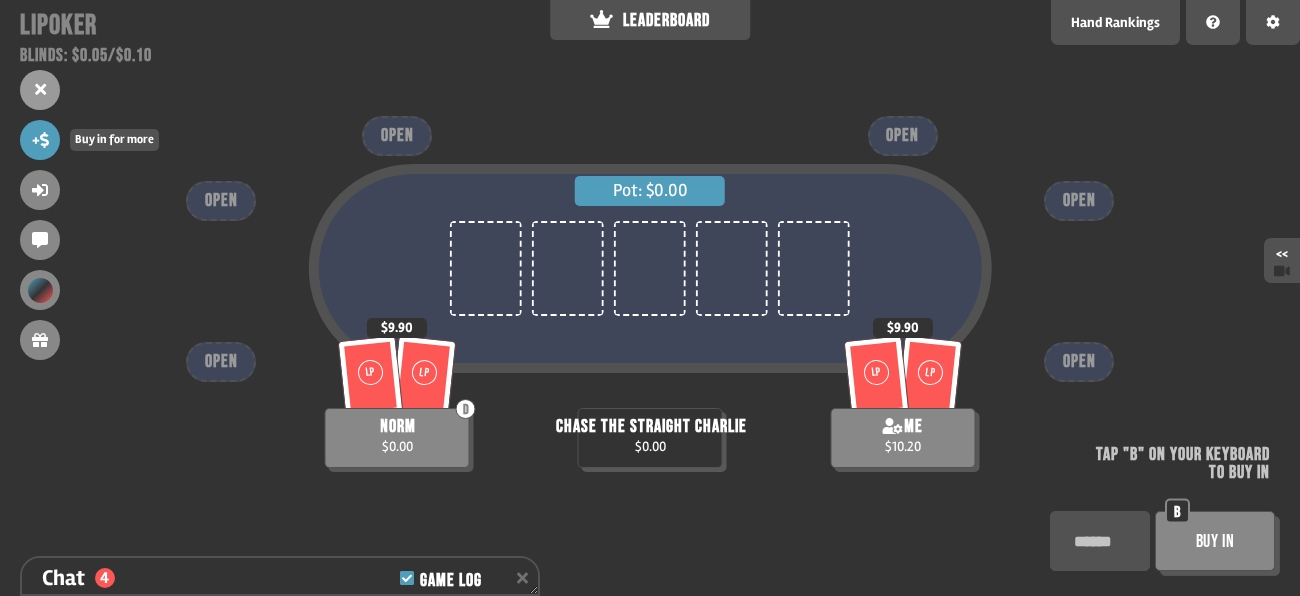 click 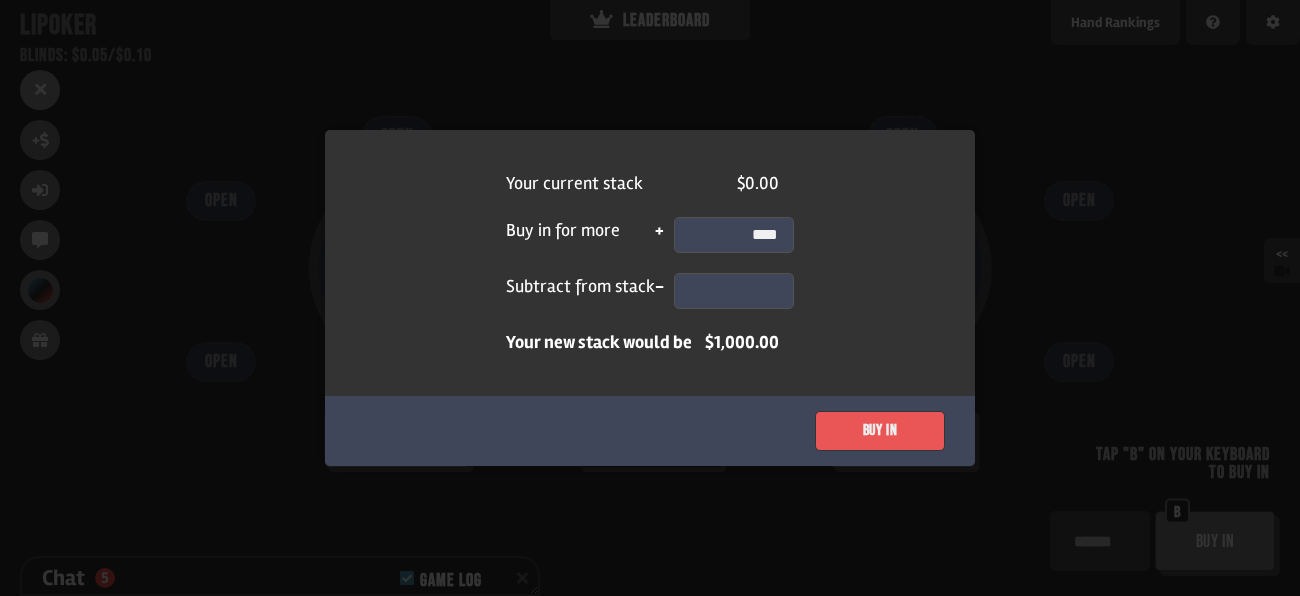type on "****" 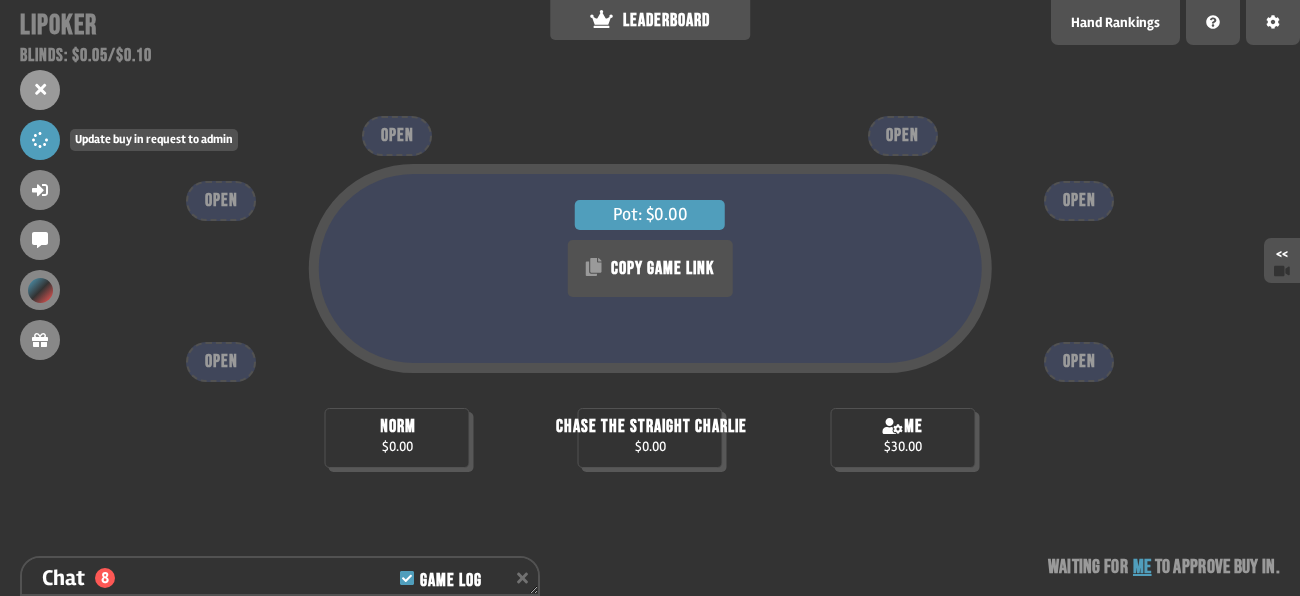 click at bounding box center [40, 140] 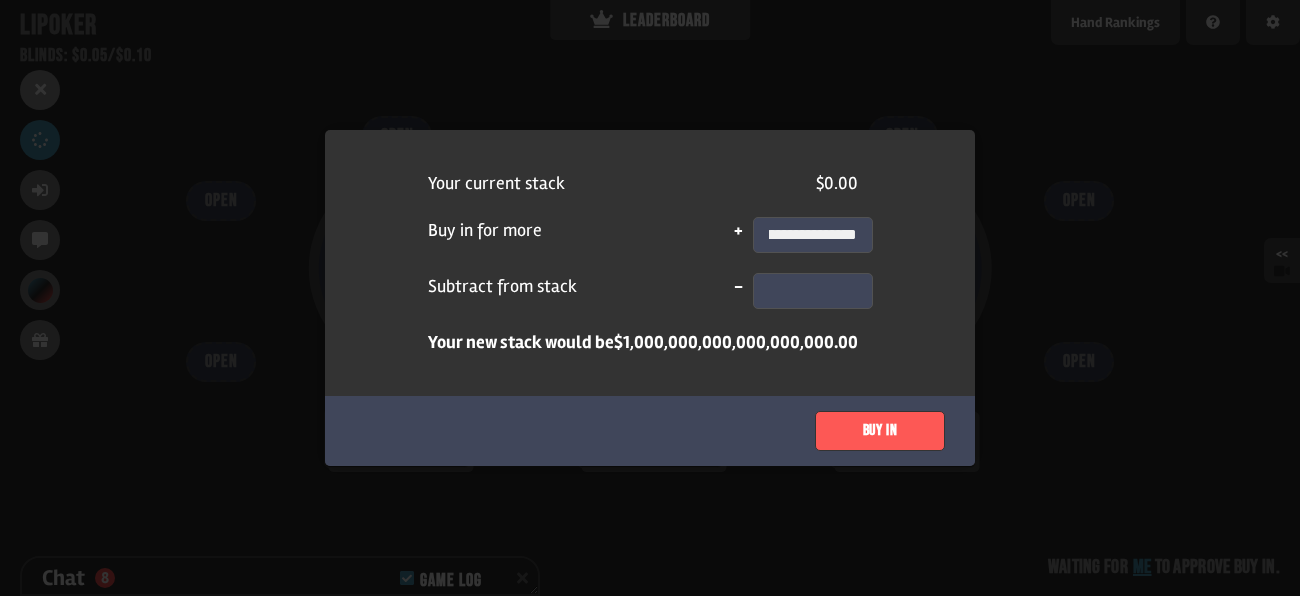 scroll, scrollTop: 0, scrollLeft: 77, axis: horizontal 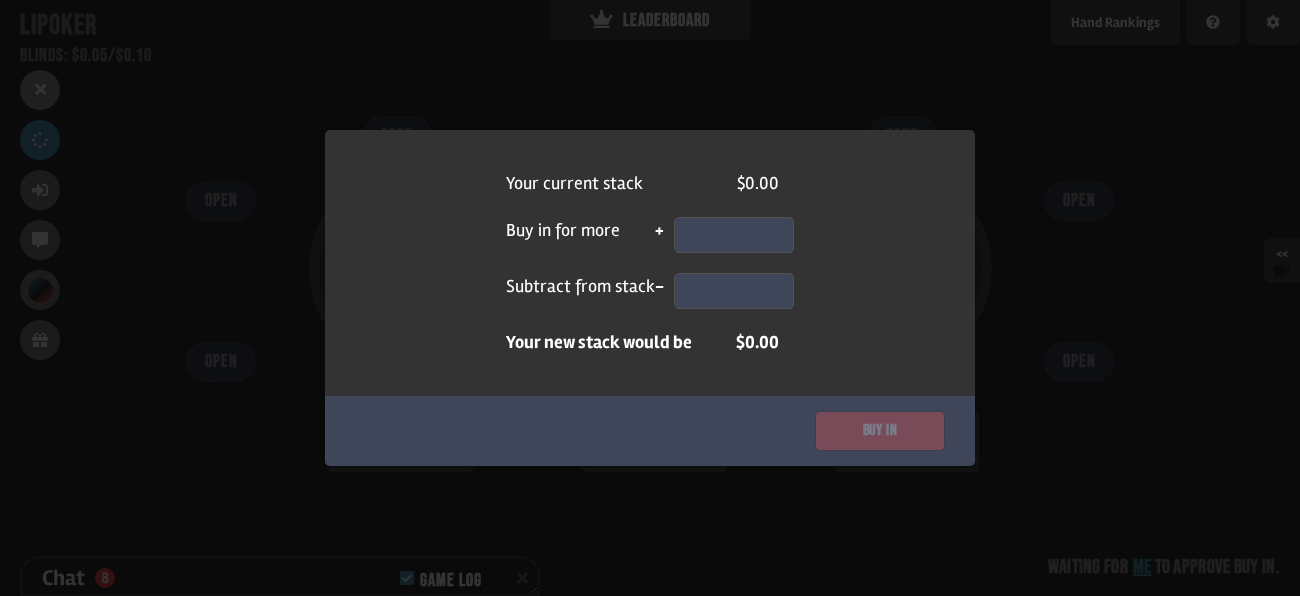 type on "*" 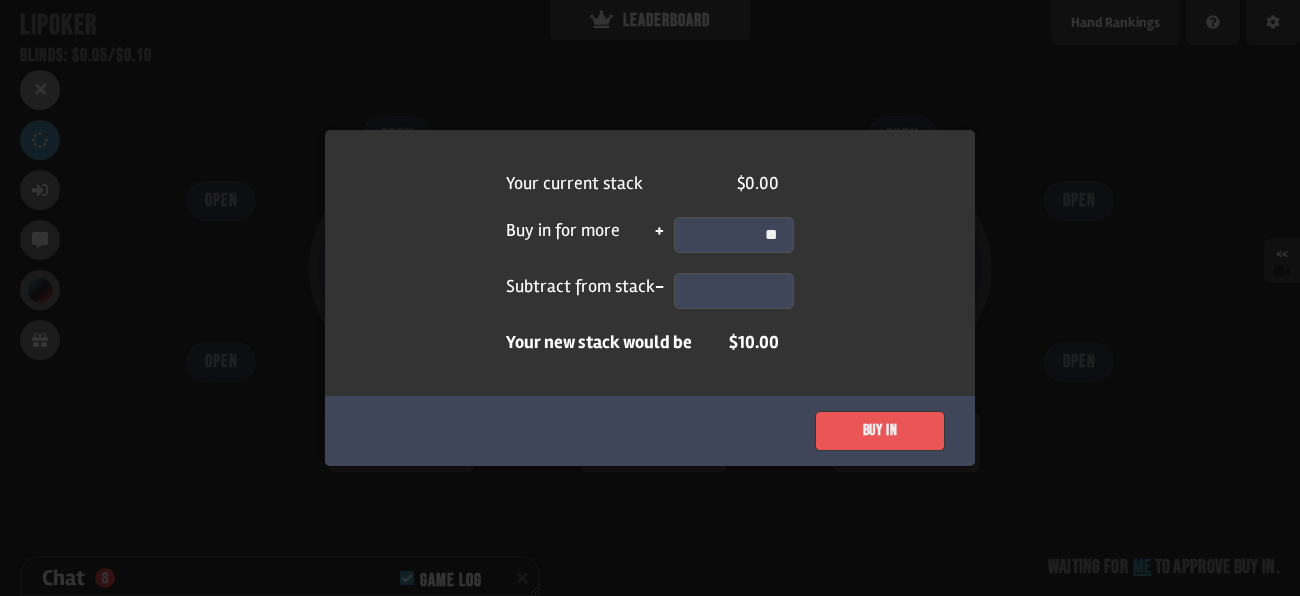 type on "*" 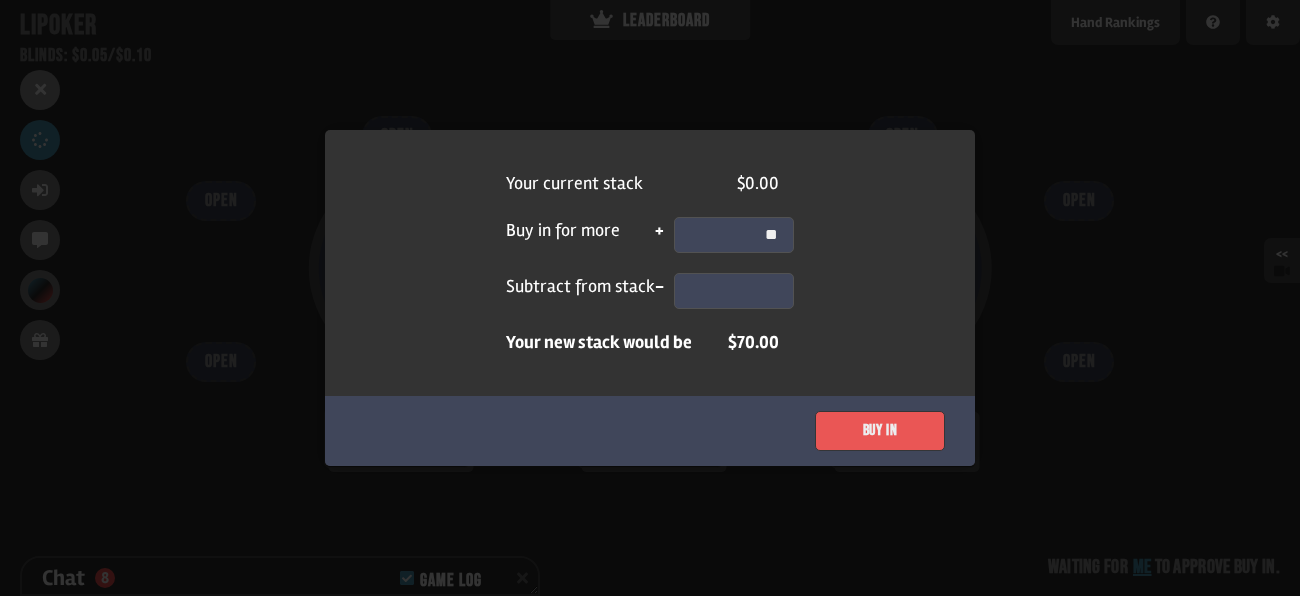 type on "*" 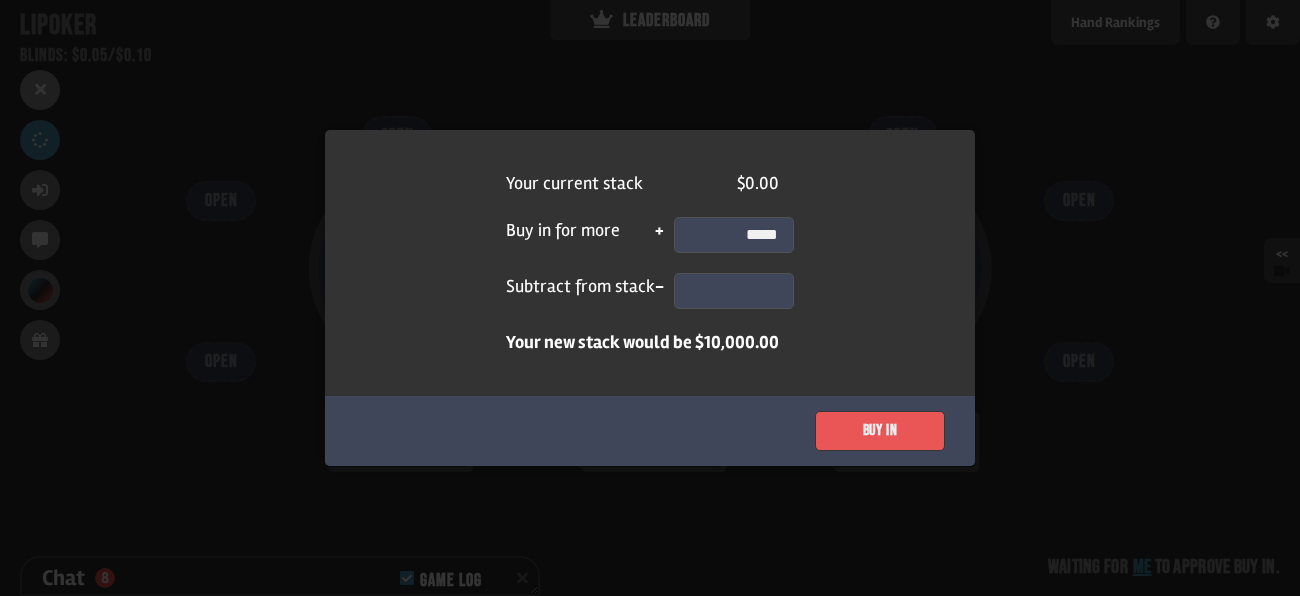 type on "*****" 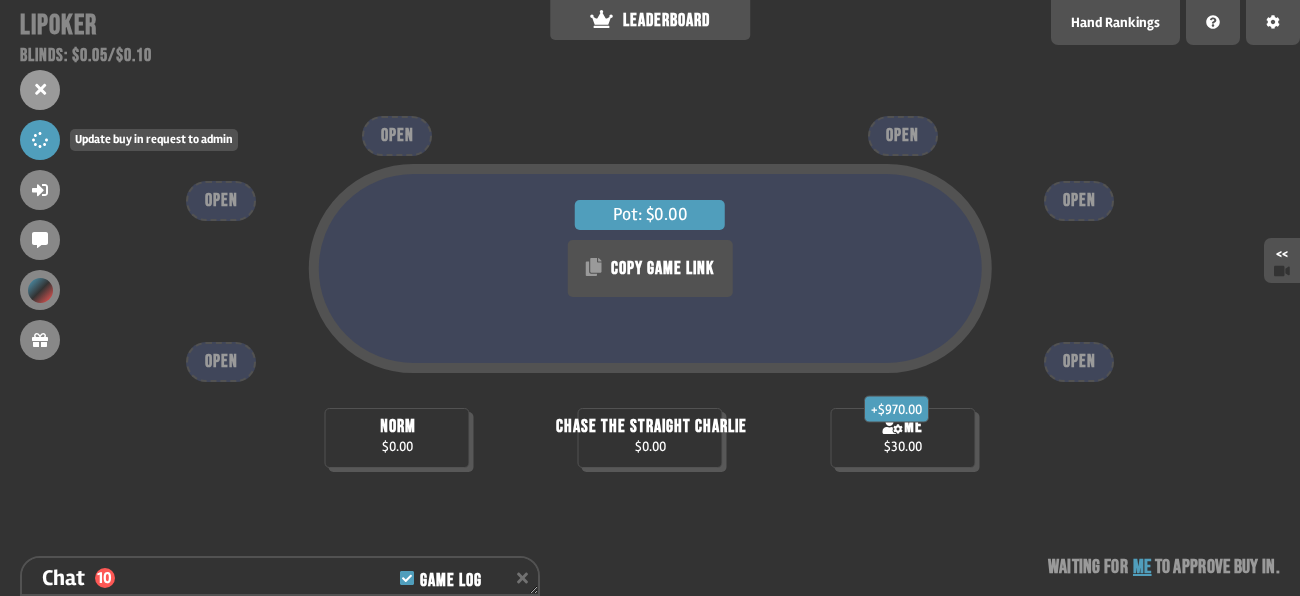 click at bounding box center [40, 140] 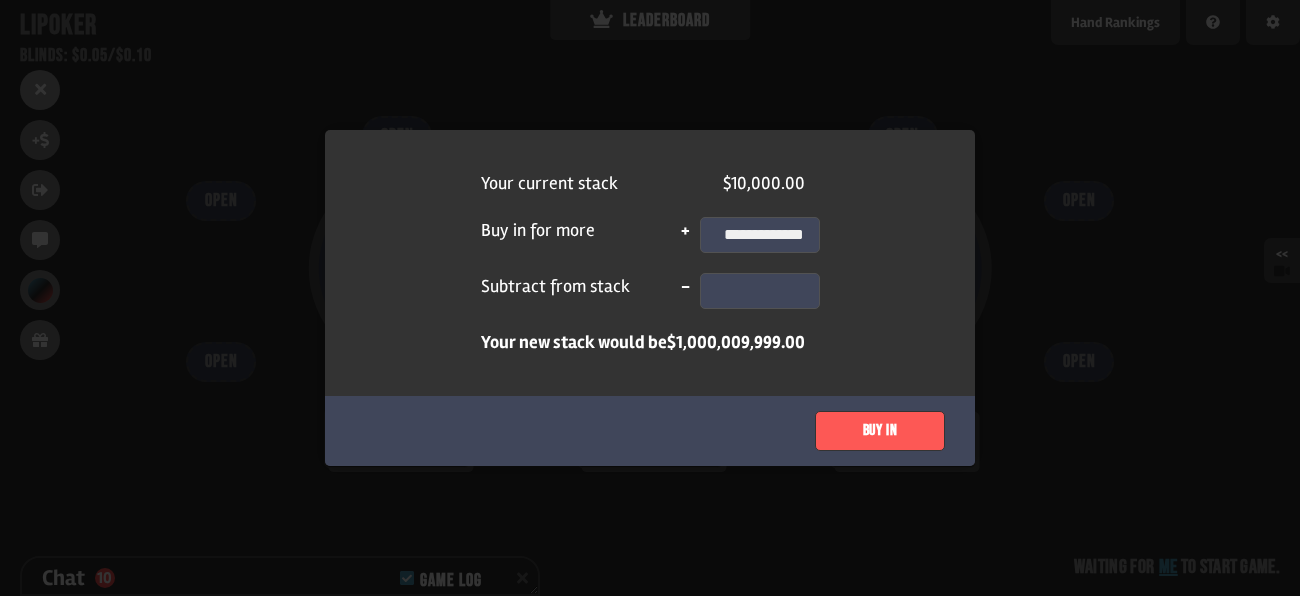 type on "**********" 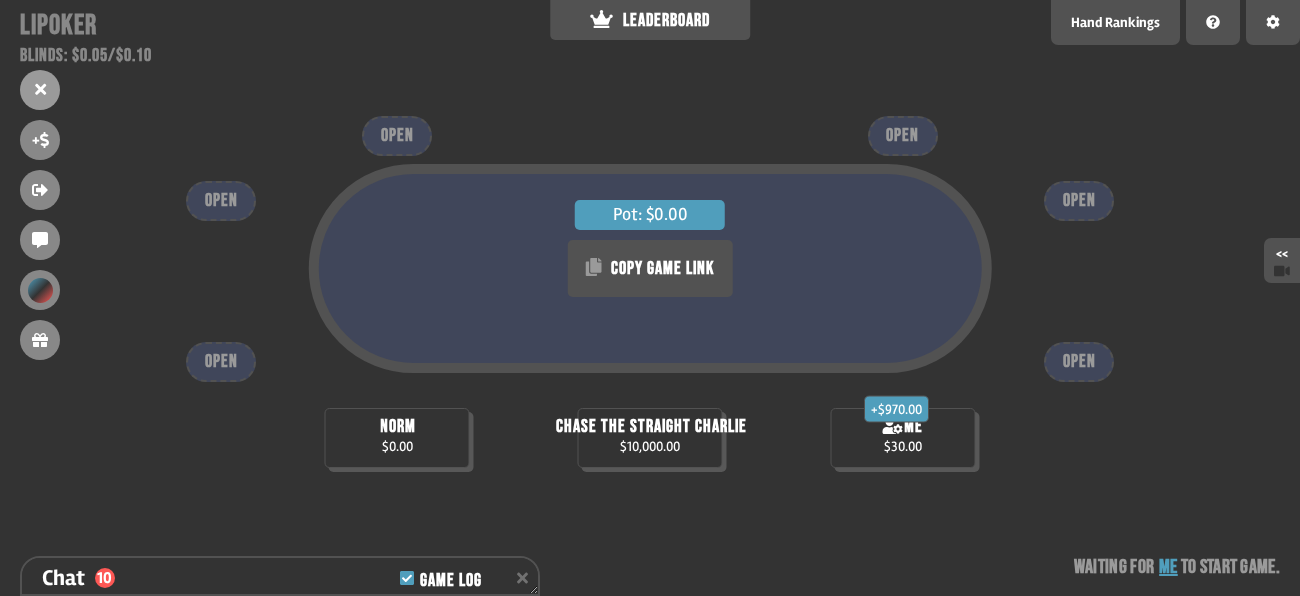 scroll, scrollTop: 0, scrollLeft: 0, axis: both 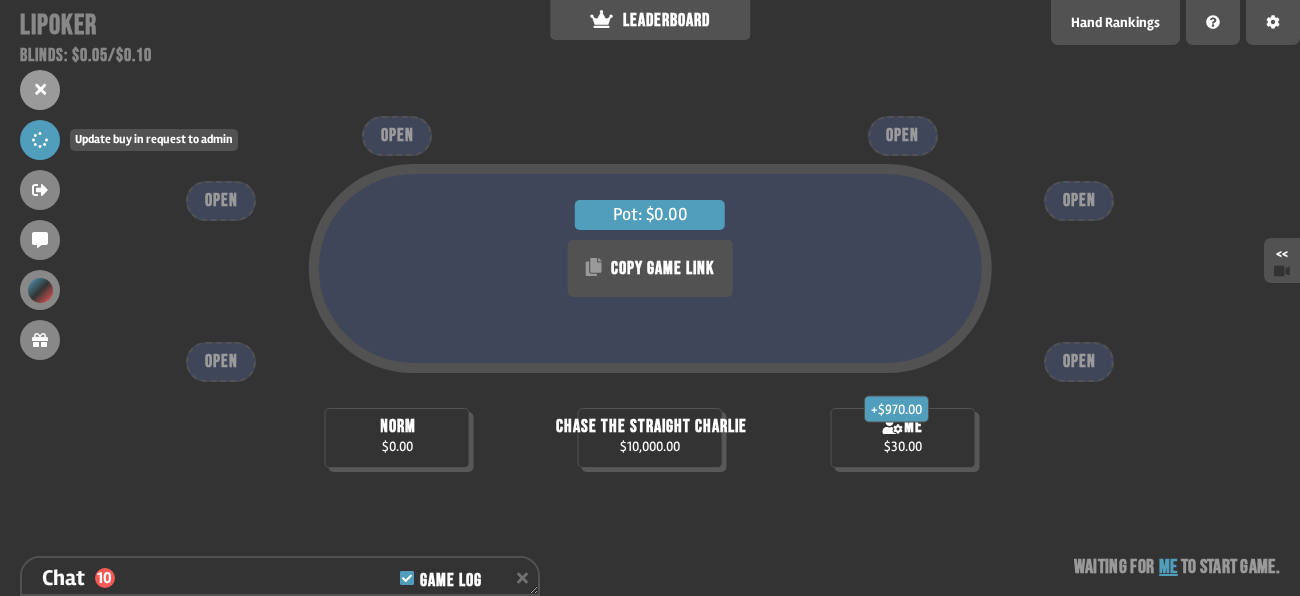 click at bounding box center [40, 140] 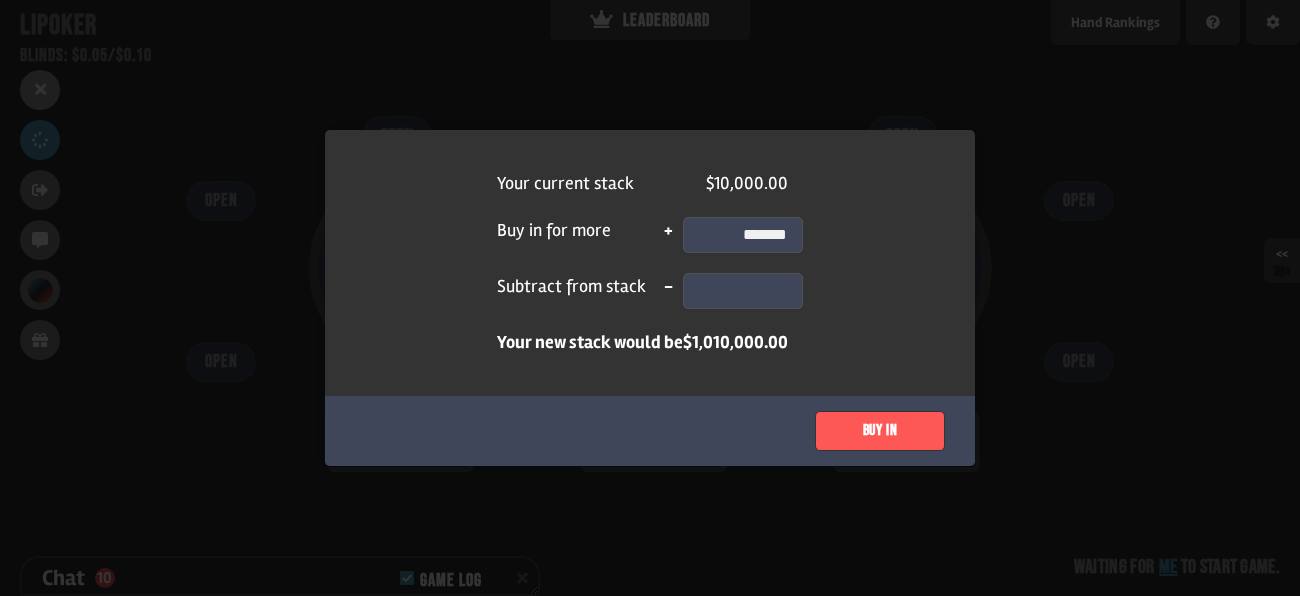 type on "********" 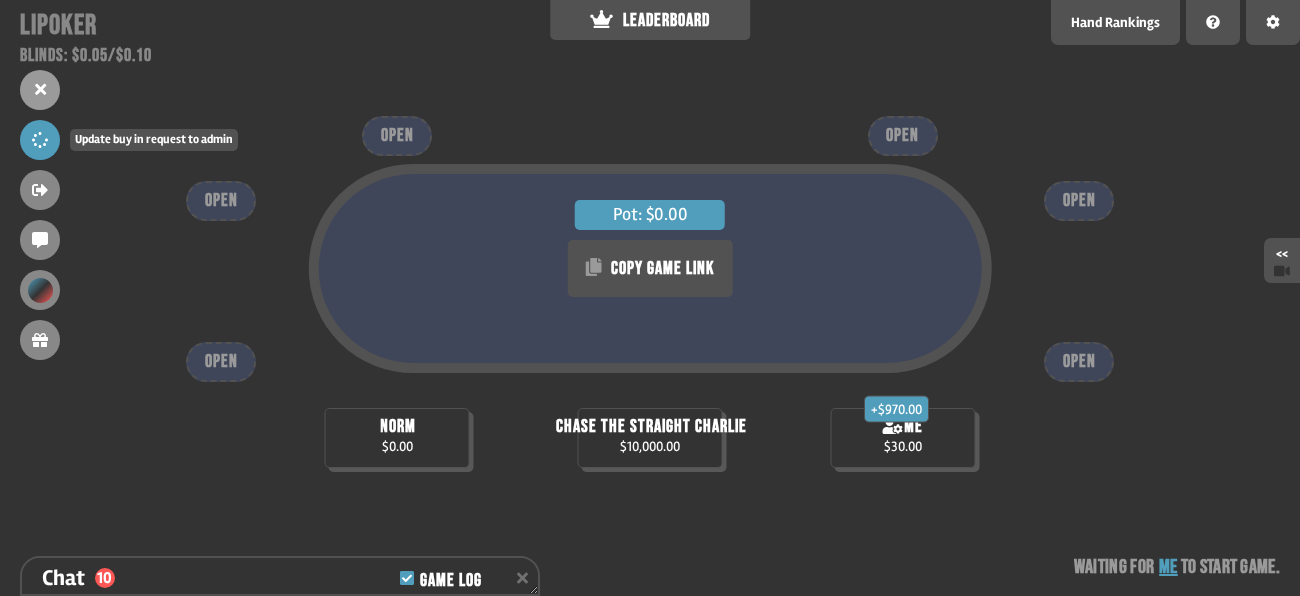 click at bounding box center [40, 140] 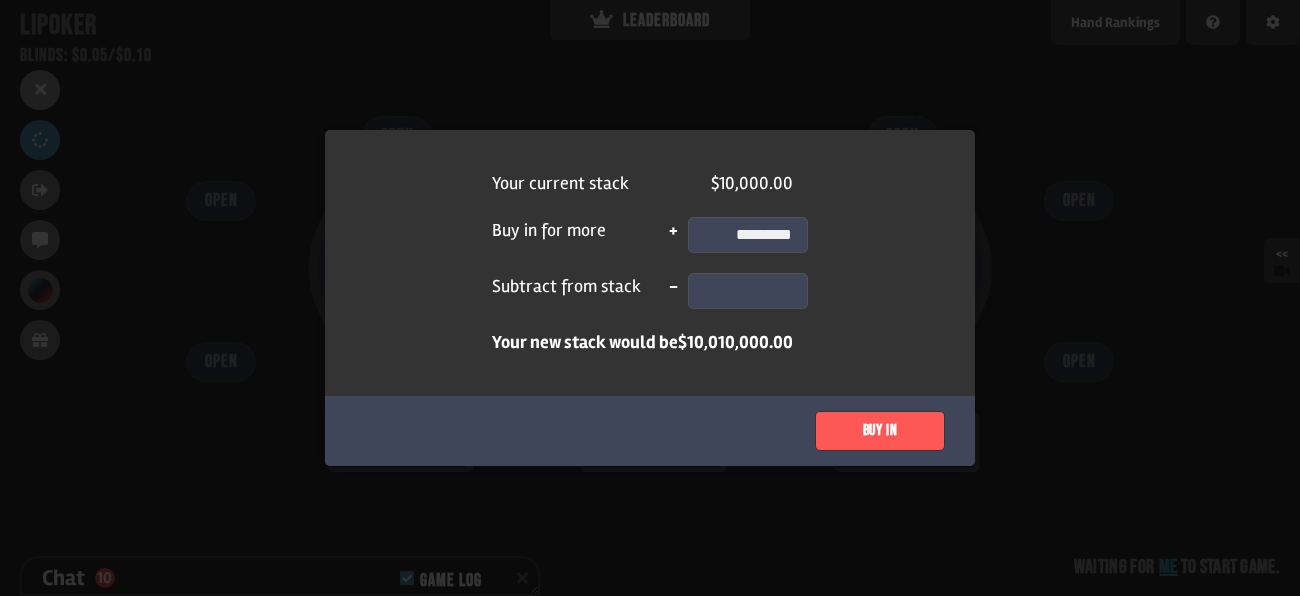 type on "**********" 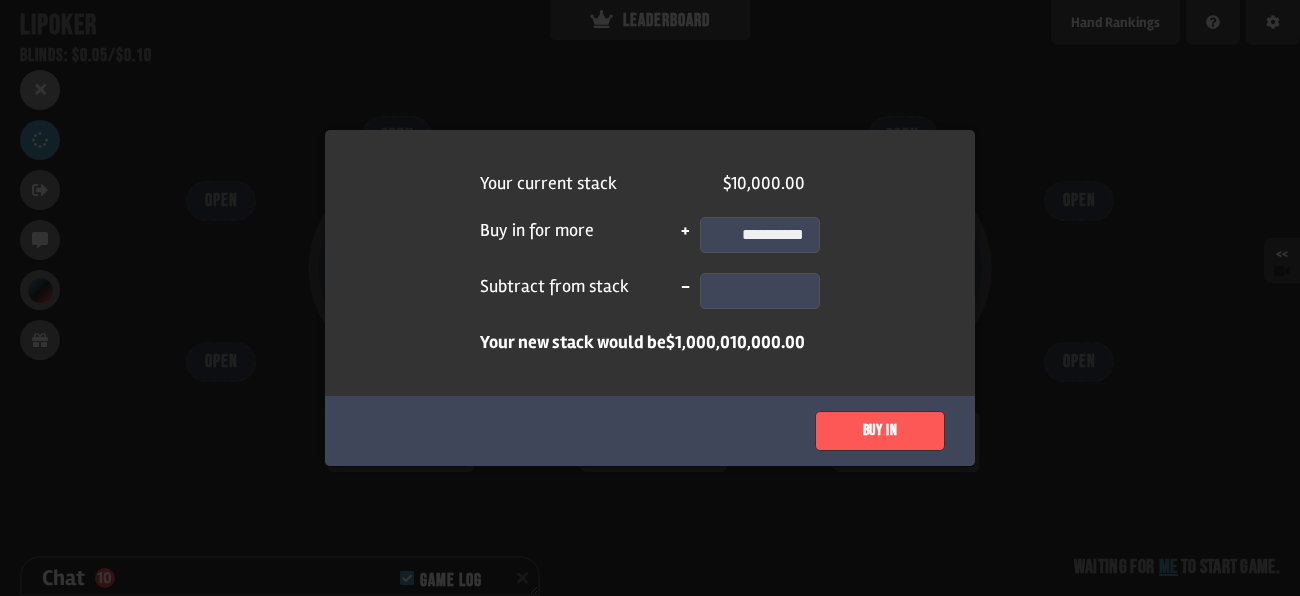 type 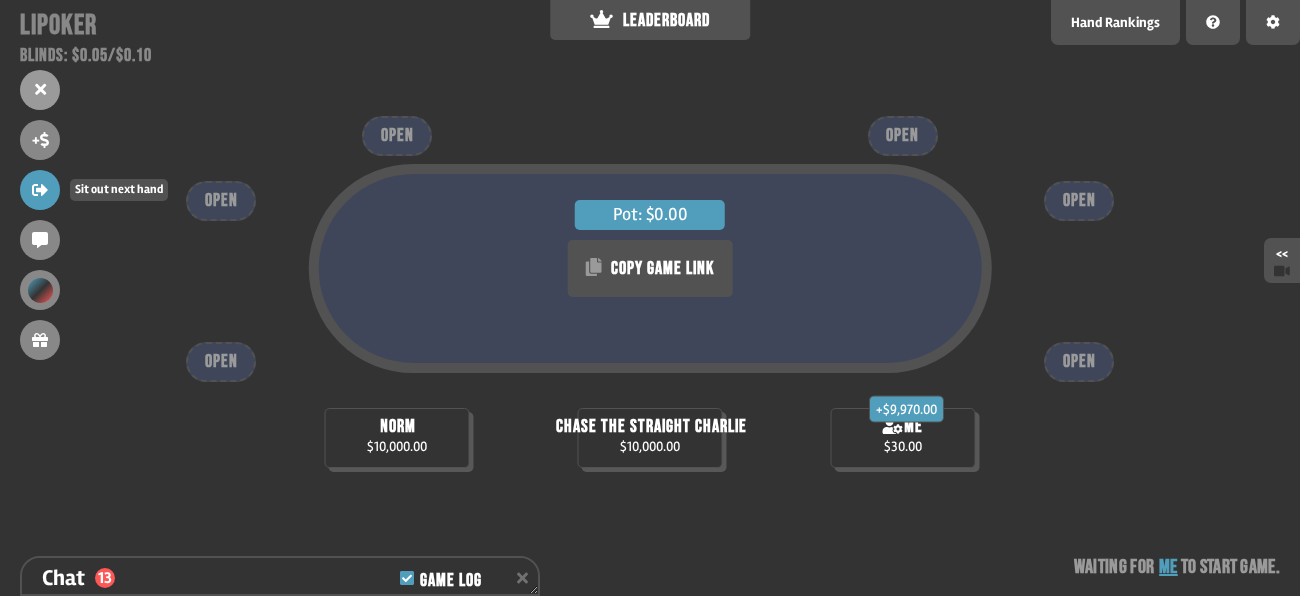 click 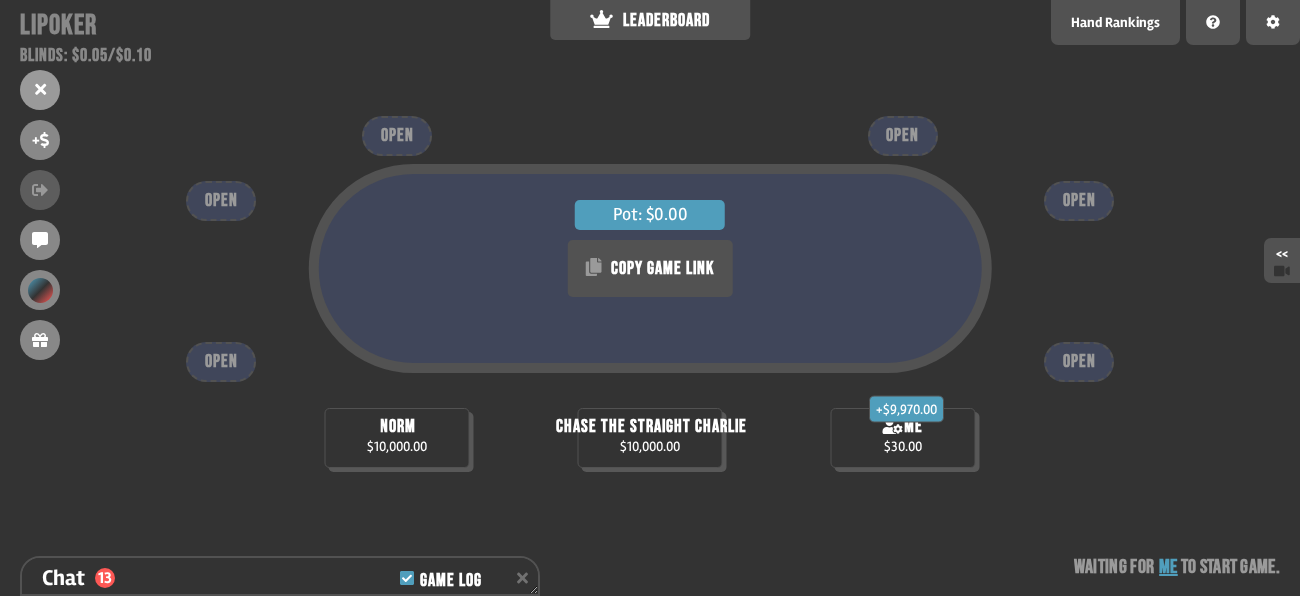 click on "Pot: $0.00   COPY GAME LINK + $9,970.00 me $30.00  norm $10,000.00  chase the straight charlie $10,000.00  OPEN OPEN OPEN OPEN OPEN OPEN Waiting for  me  to   start game" at bounding box center (650, 298) 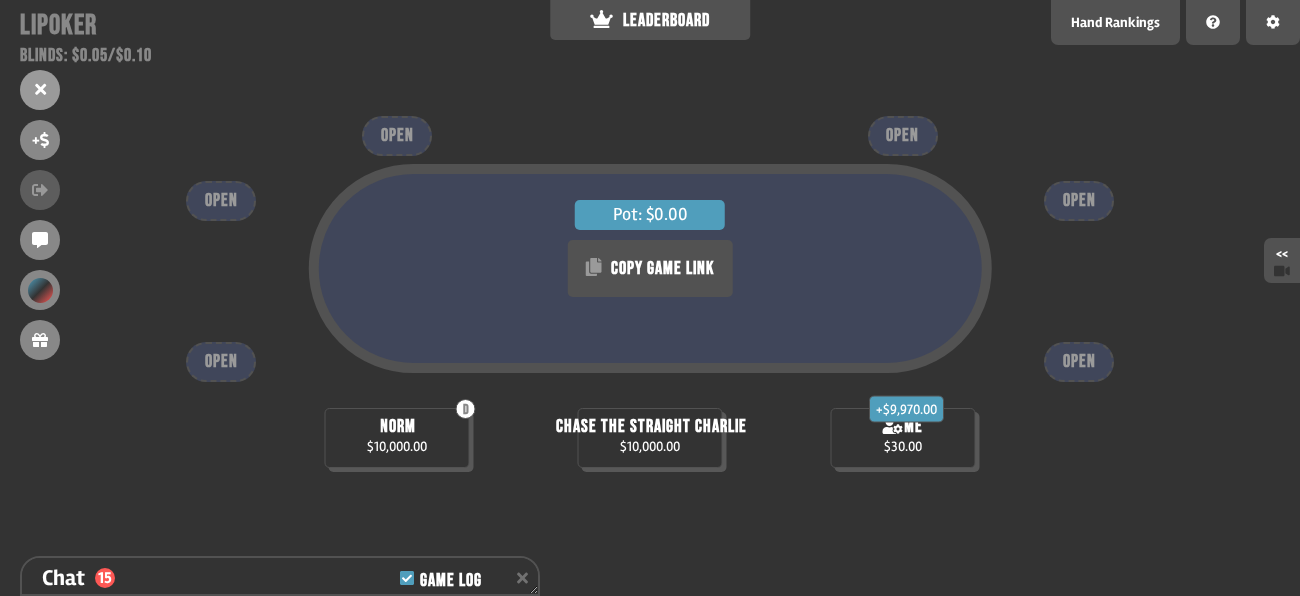scroll, scrollTop: 98, scrollLeft: 0, axis: vertical 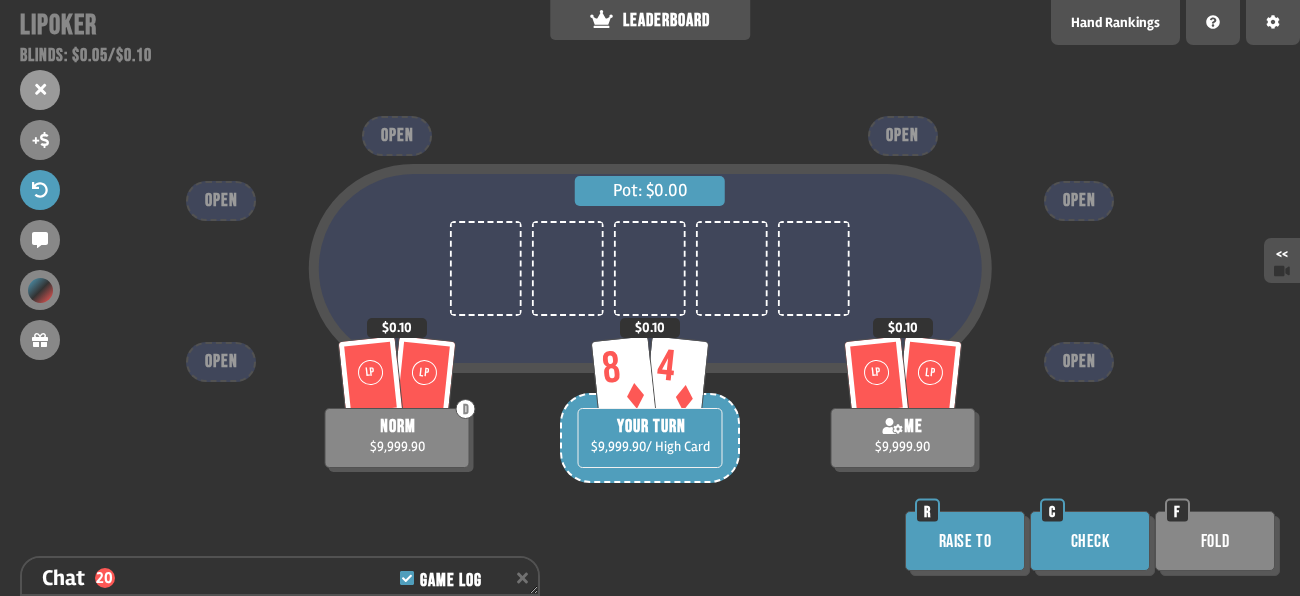 click on "Check" at bounding box center [1090, 541] 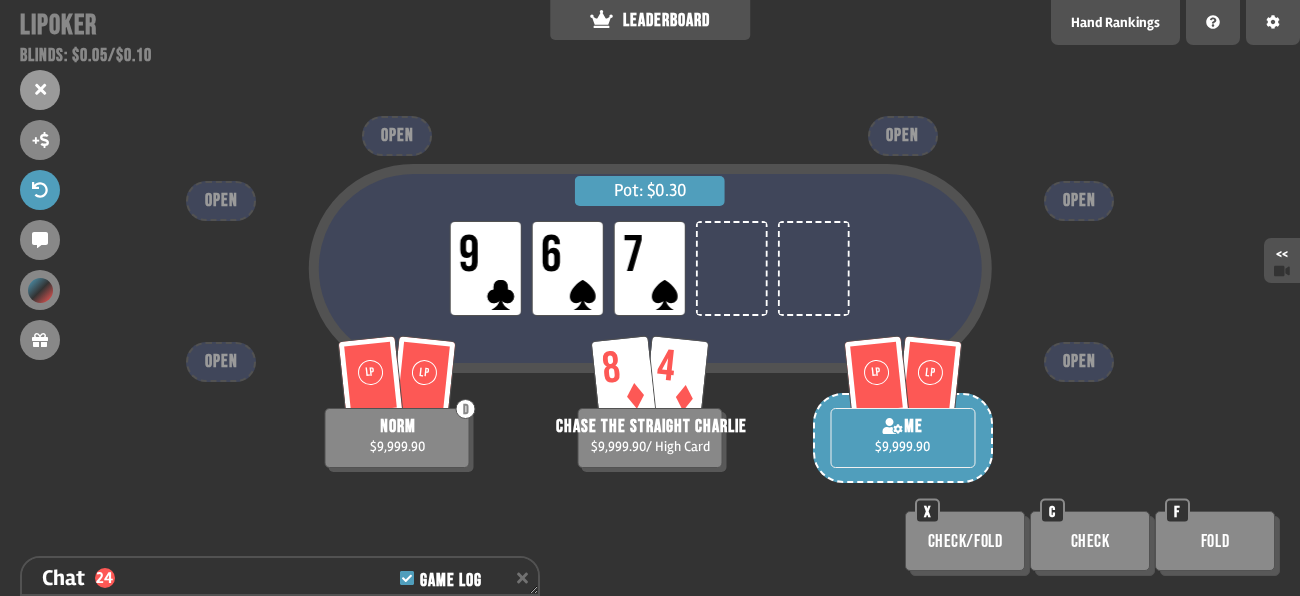 click on "Check" at bounding box center (1090, 541) 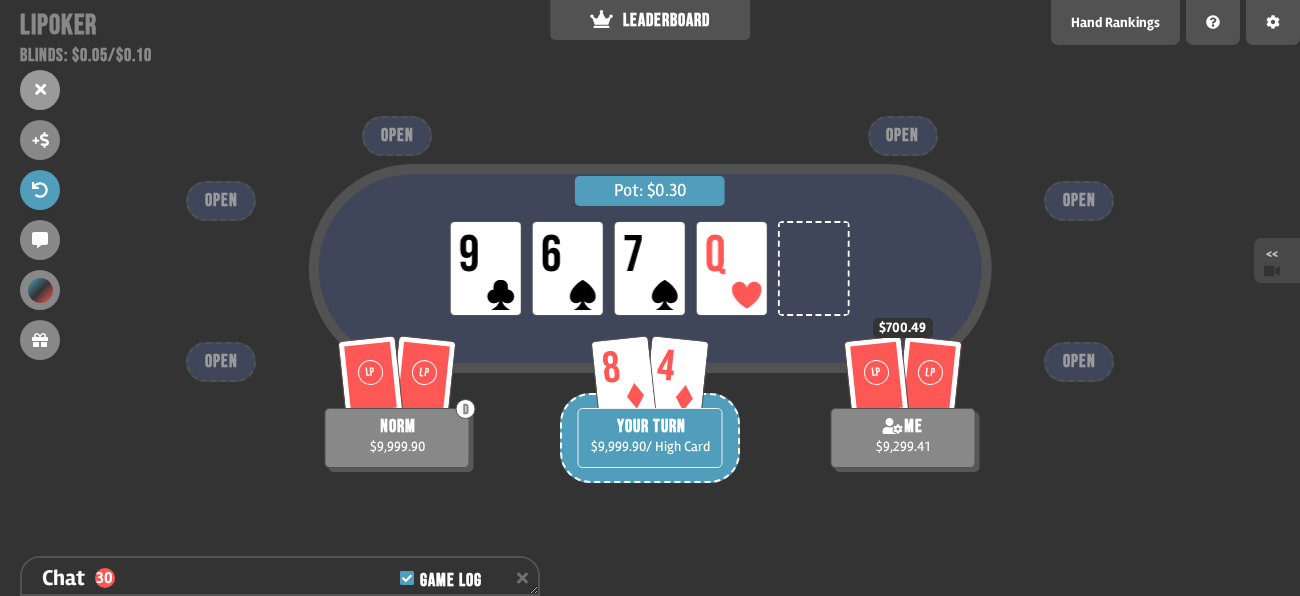 click 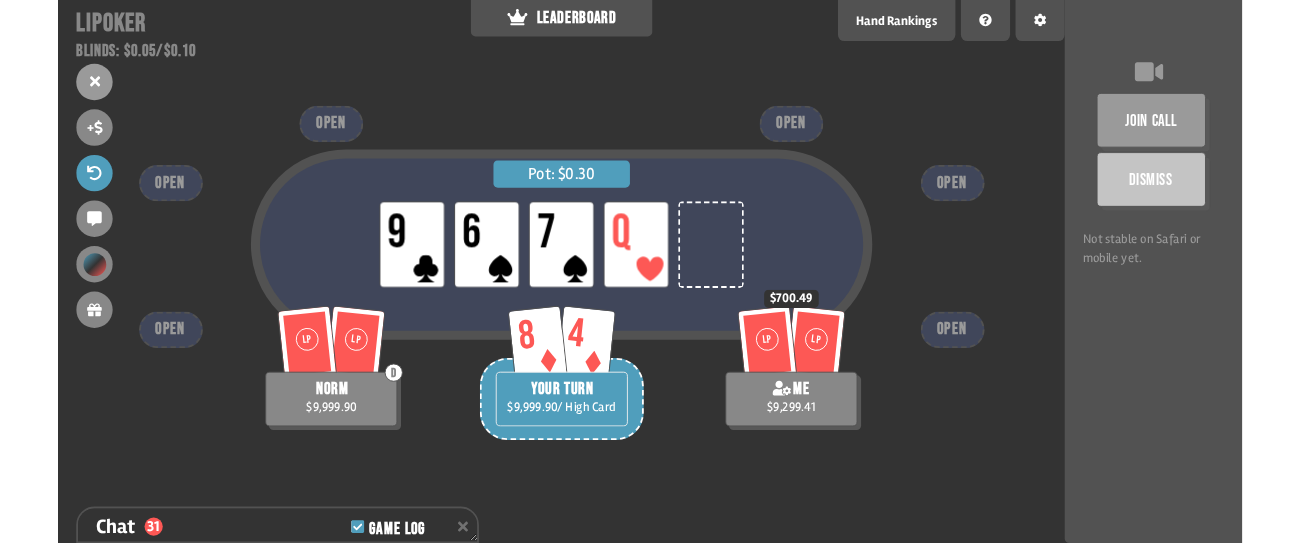 scroll, scrollTop: 728, scrollLeft: 0, axis: vertical 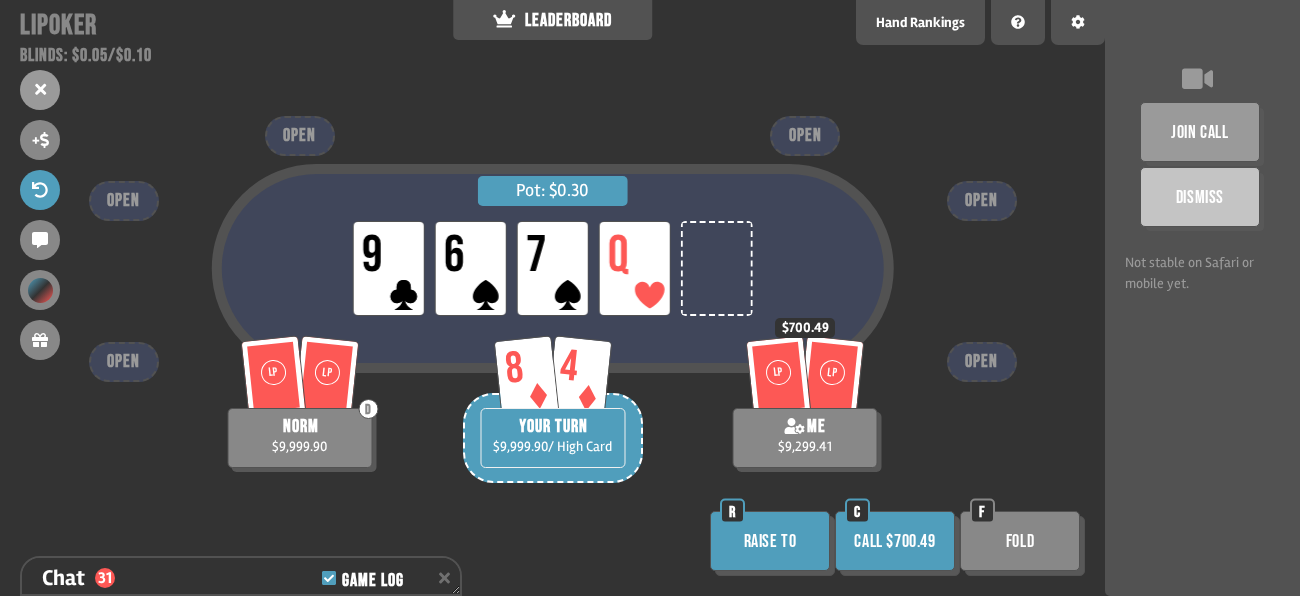 click on "join call" at bounding box center [1200, 132] 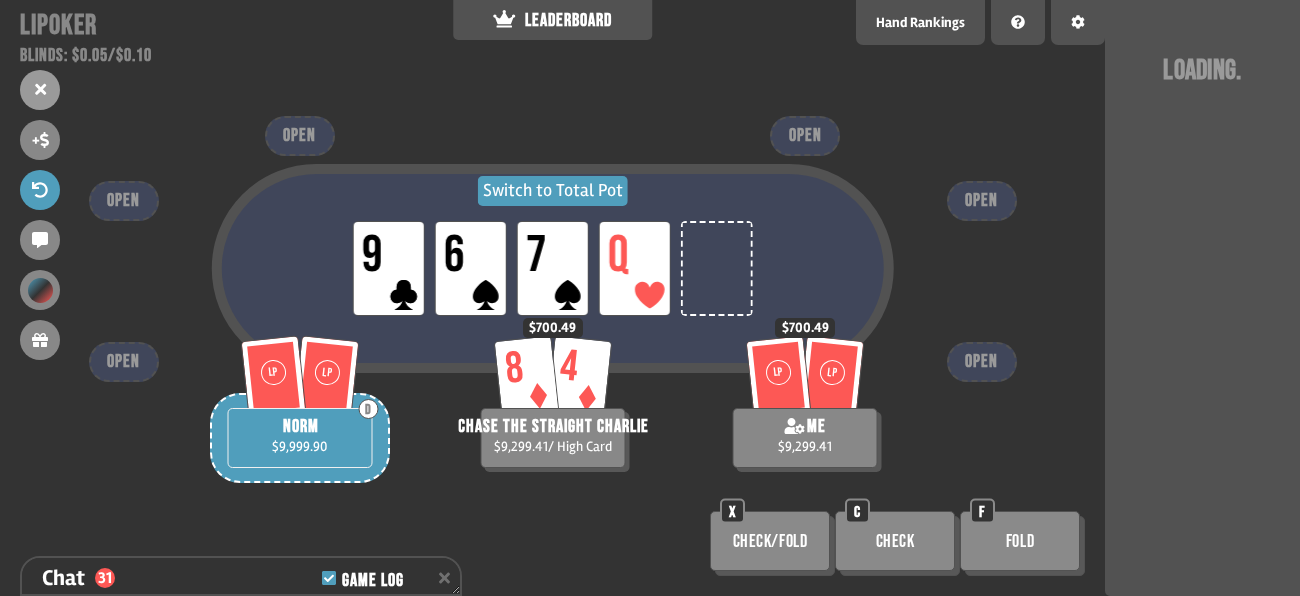 click on "Switch to Total Pot" at bounding box center (553, 191) 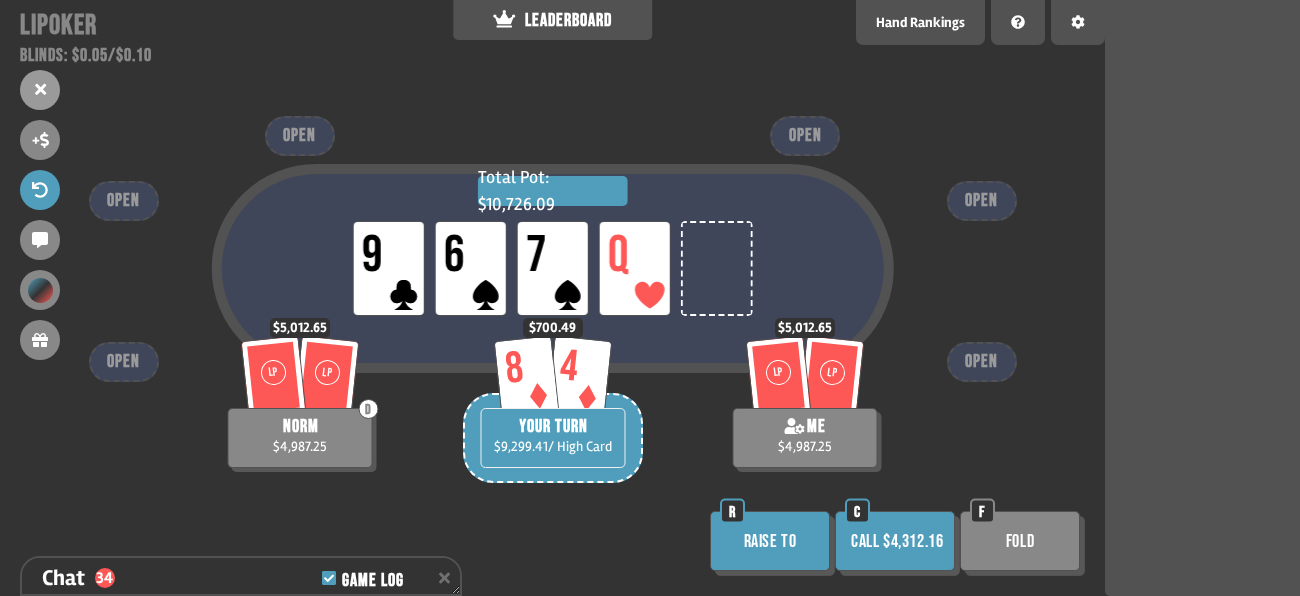 click on "Call $4,312.16" at bounding box center (895, 541) 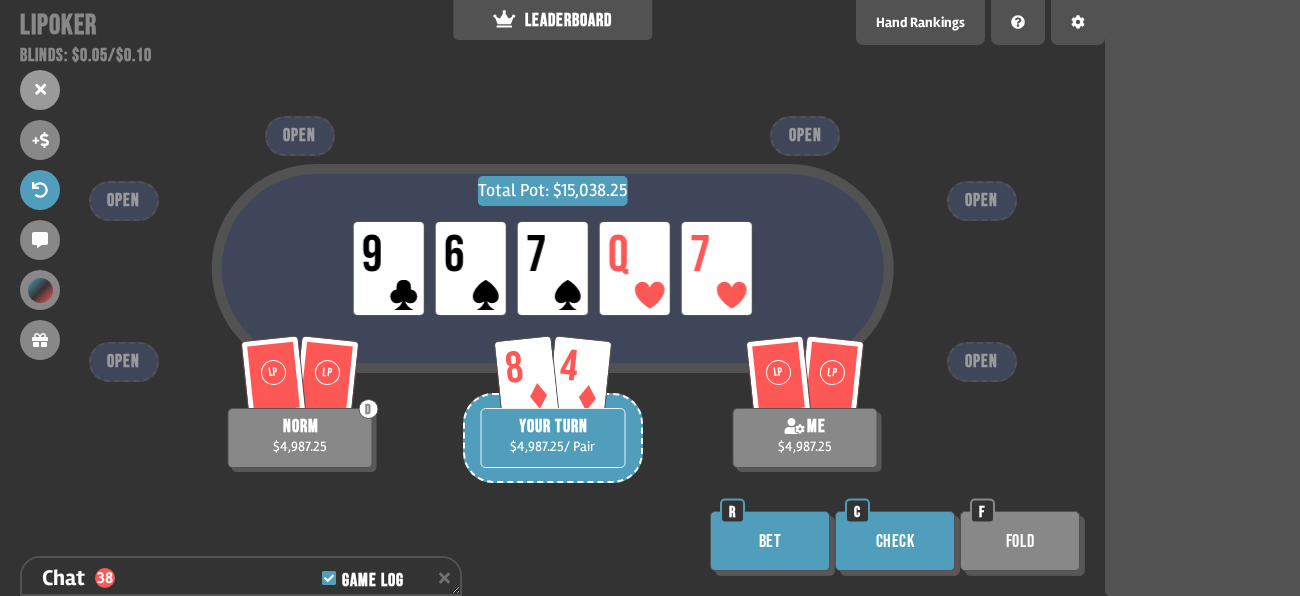 click on "Total Pot: $15,038.25   LP 9 LP 6 LP 7 LP Q LP 7 LP LP me $4,987.25  LP LP D norm $4,987.25  8 4 YOUR TURN $4,987.25   / Pair OPEN OPEN OPEN OPEN OPEN OPEN Bet R Check C Fold F" at bounding box center (552, 298) 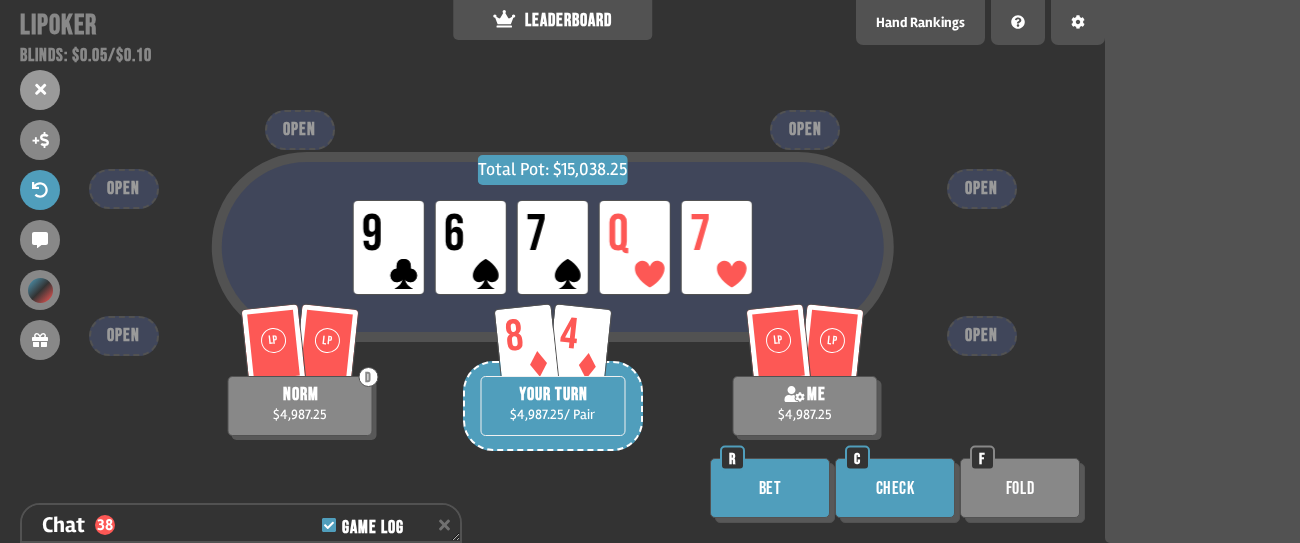 scroll, scrollTop: 72, scrollLeft: 0, axis: vertical 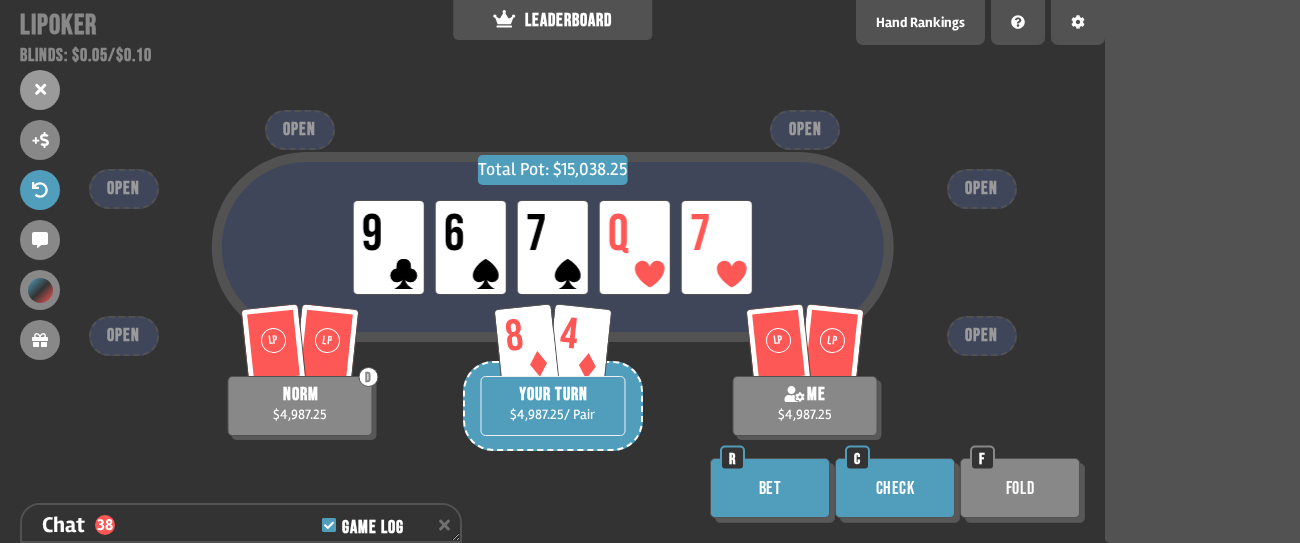 click on "Check" at bounding box center [895, 488] 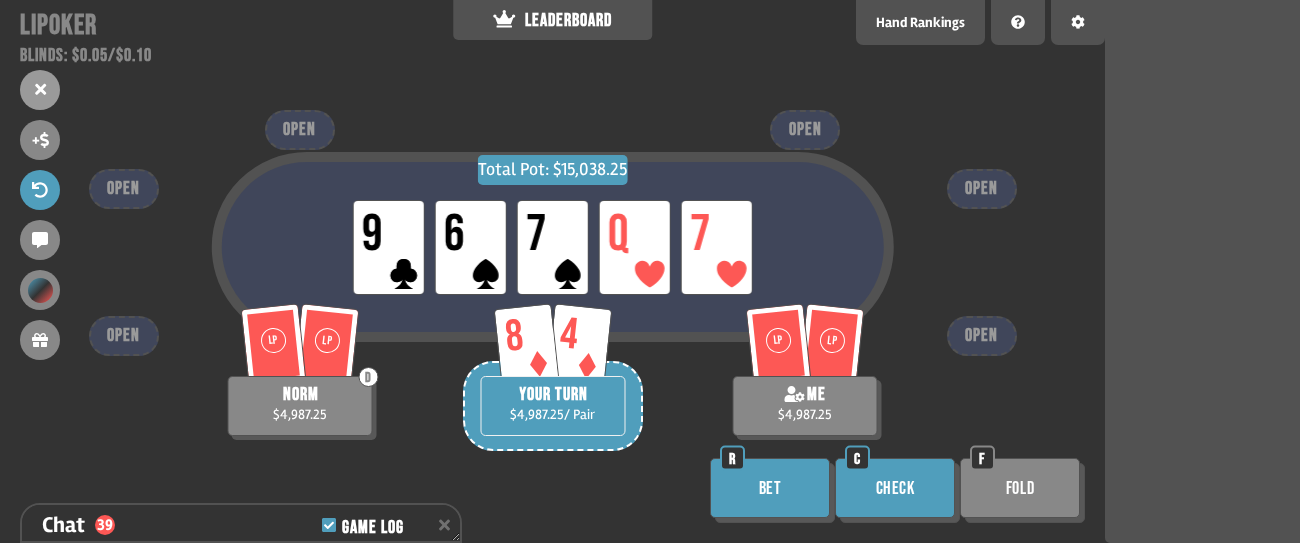 click on "Check" at bounding box center (895, 488) 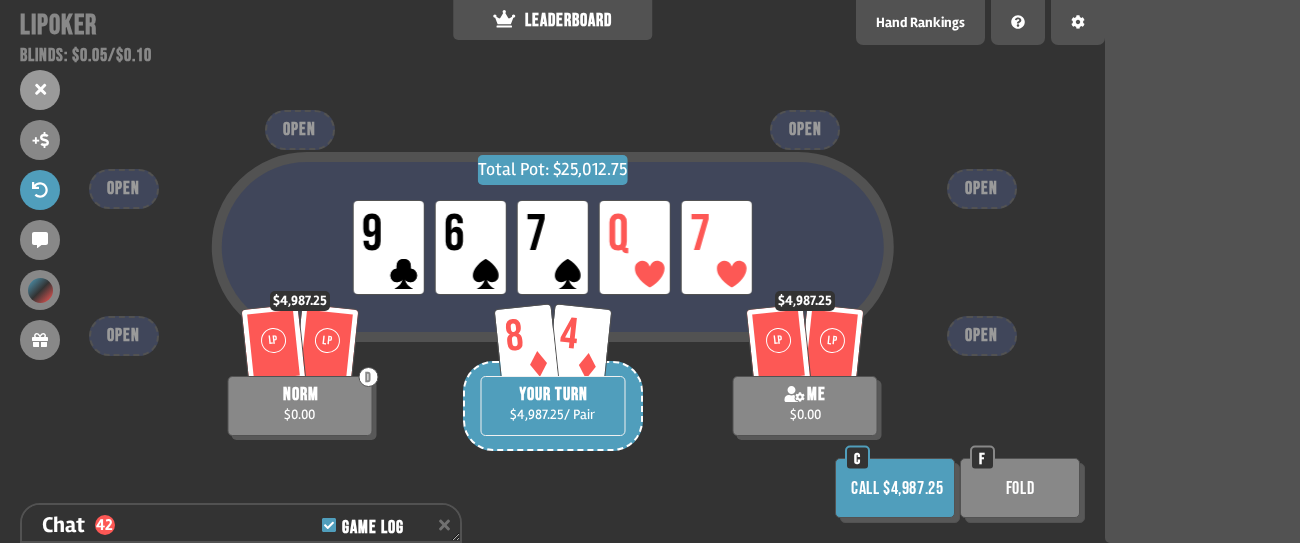click on "Call $4,987.25" at bounding box center (895, 488) 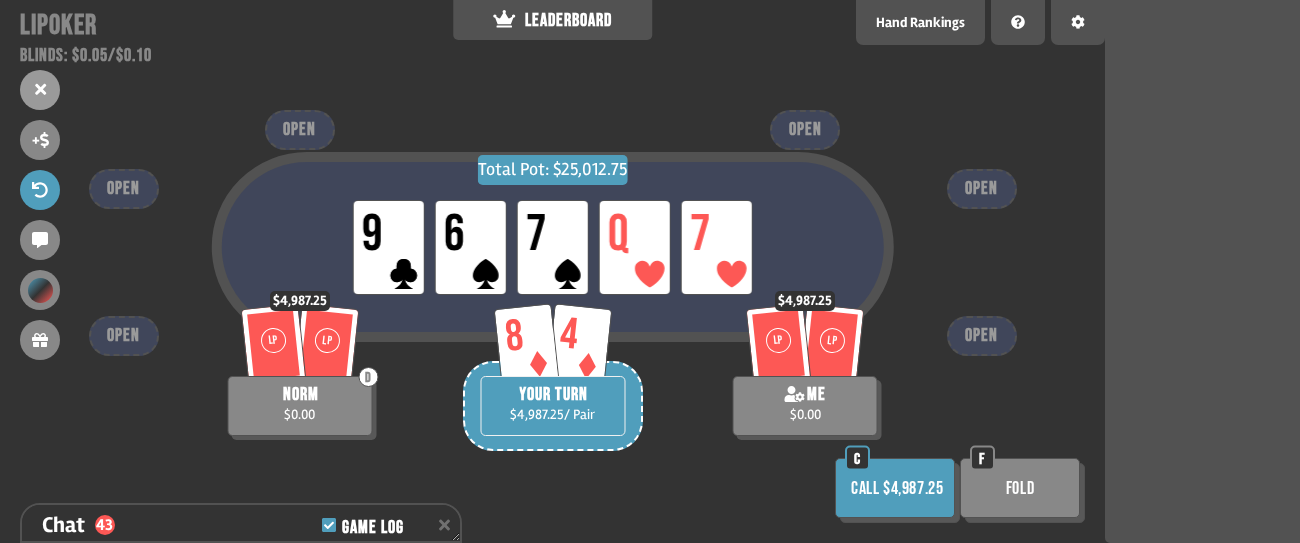 click on "Call $4,987.25" at bounding box center [895, 488] 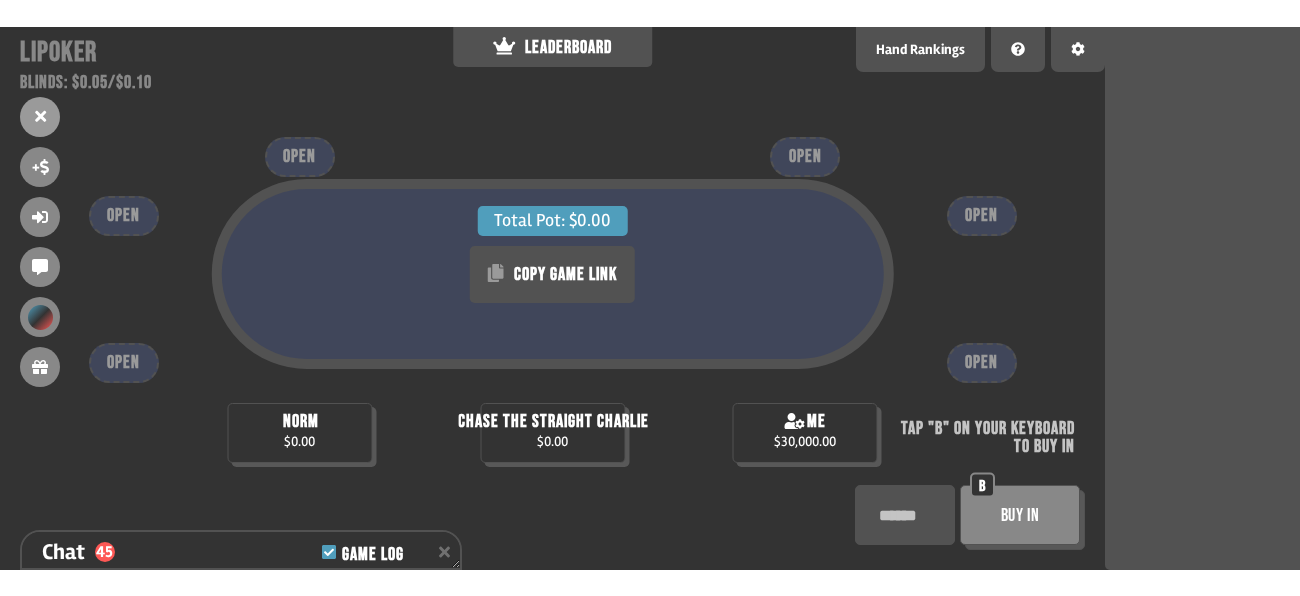 scroll, scrollTop: 99, scrollLeft: 0, axis: vertical 